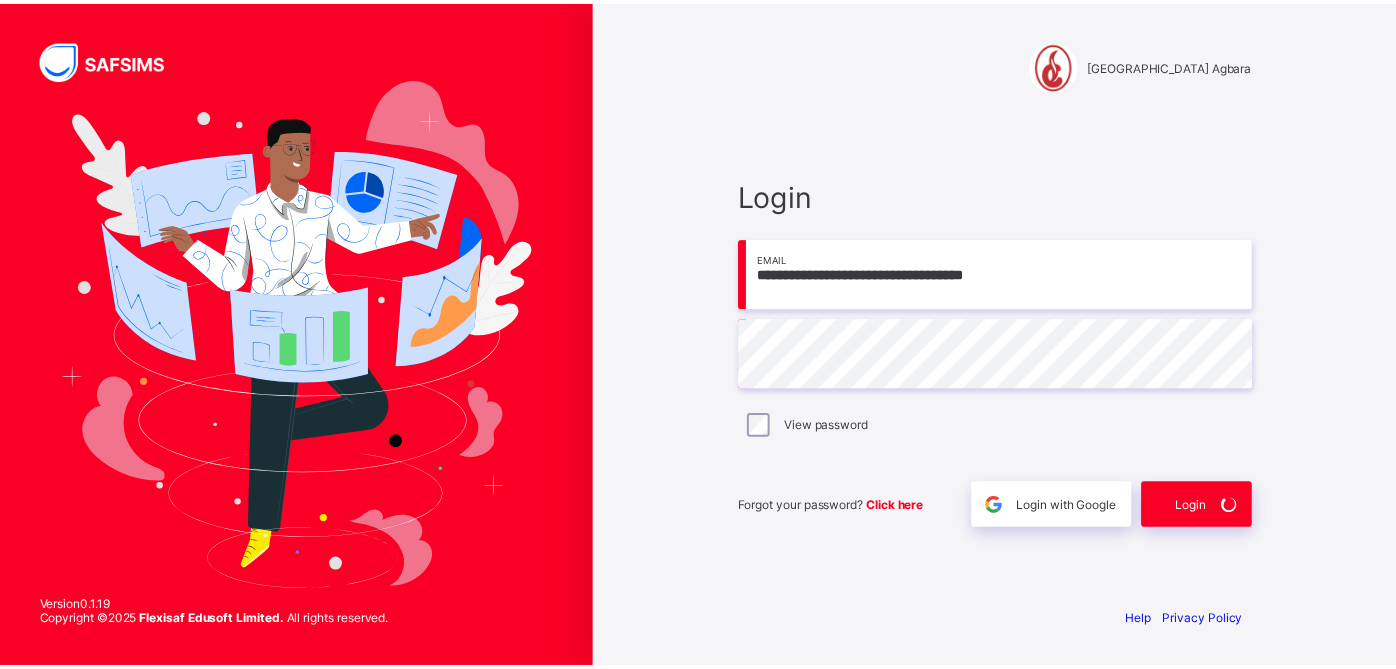 scroll, scrollTop: 0, scrollLeft: 0, axis: both 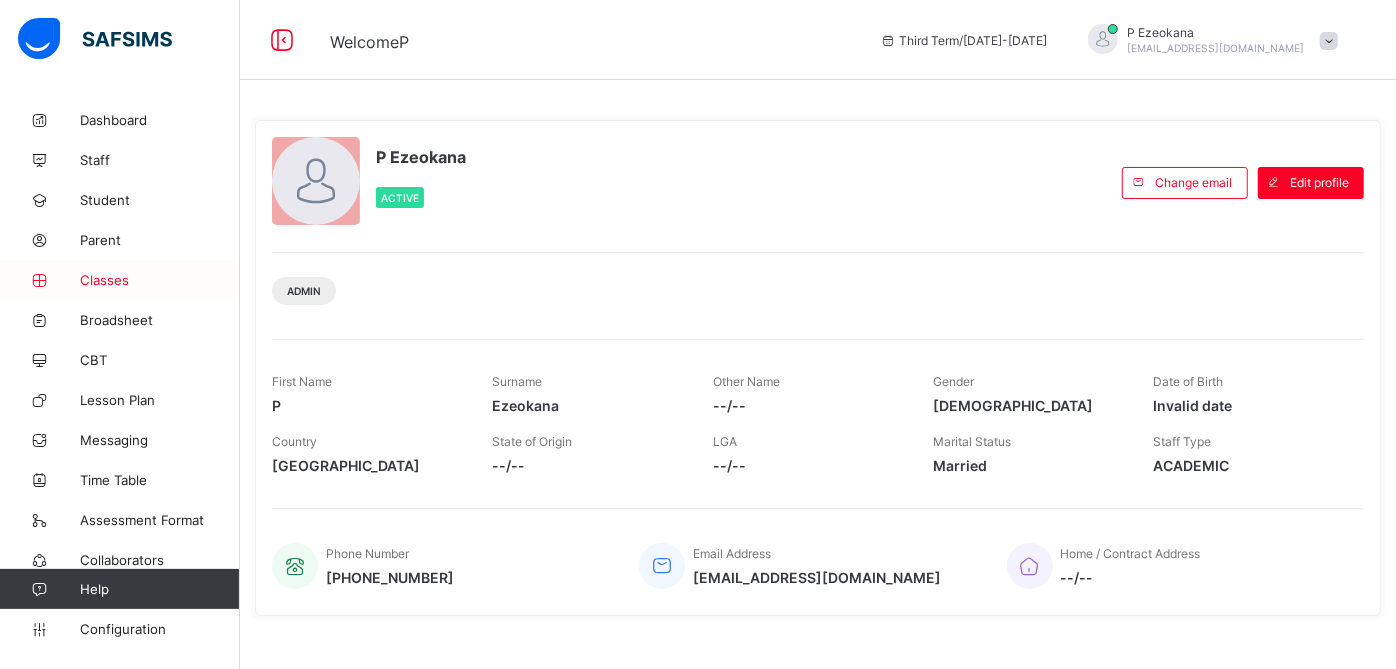 click on "Classes" at bounding box center [160, 280] 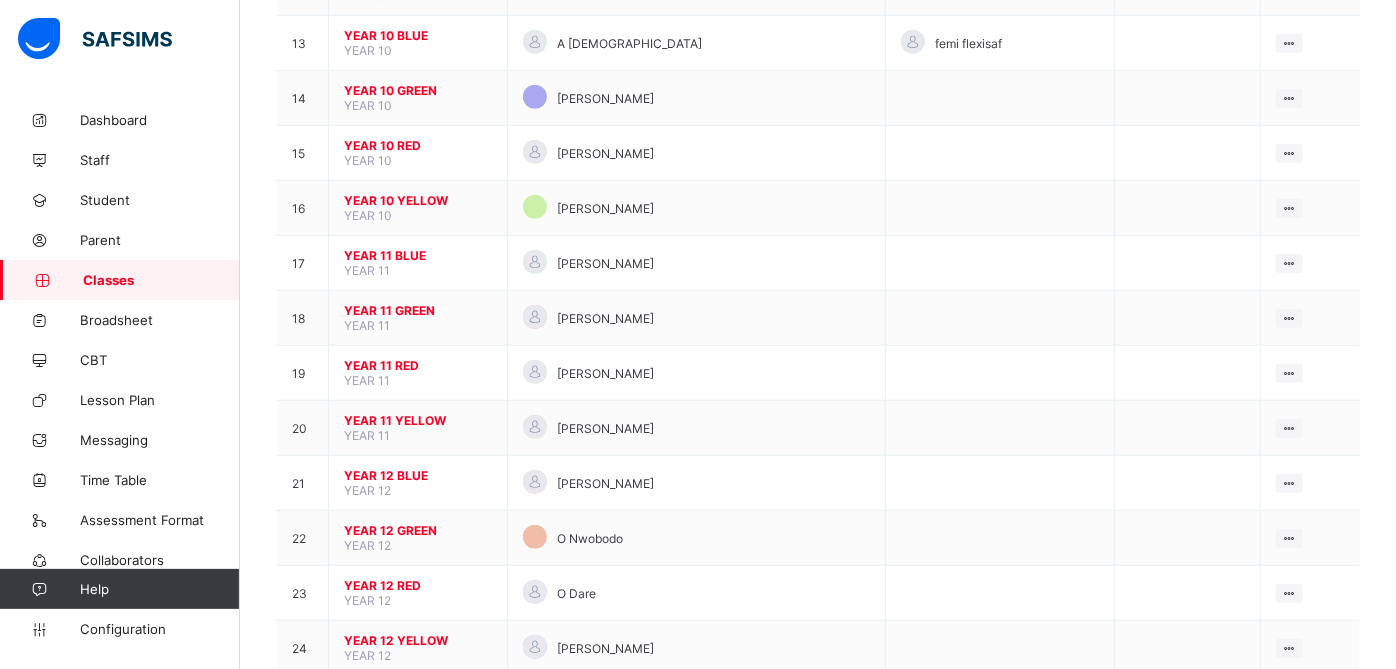scroll, scrollTop: 920, scrollLeft: 0, axis: vertical 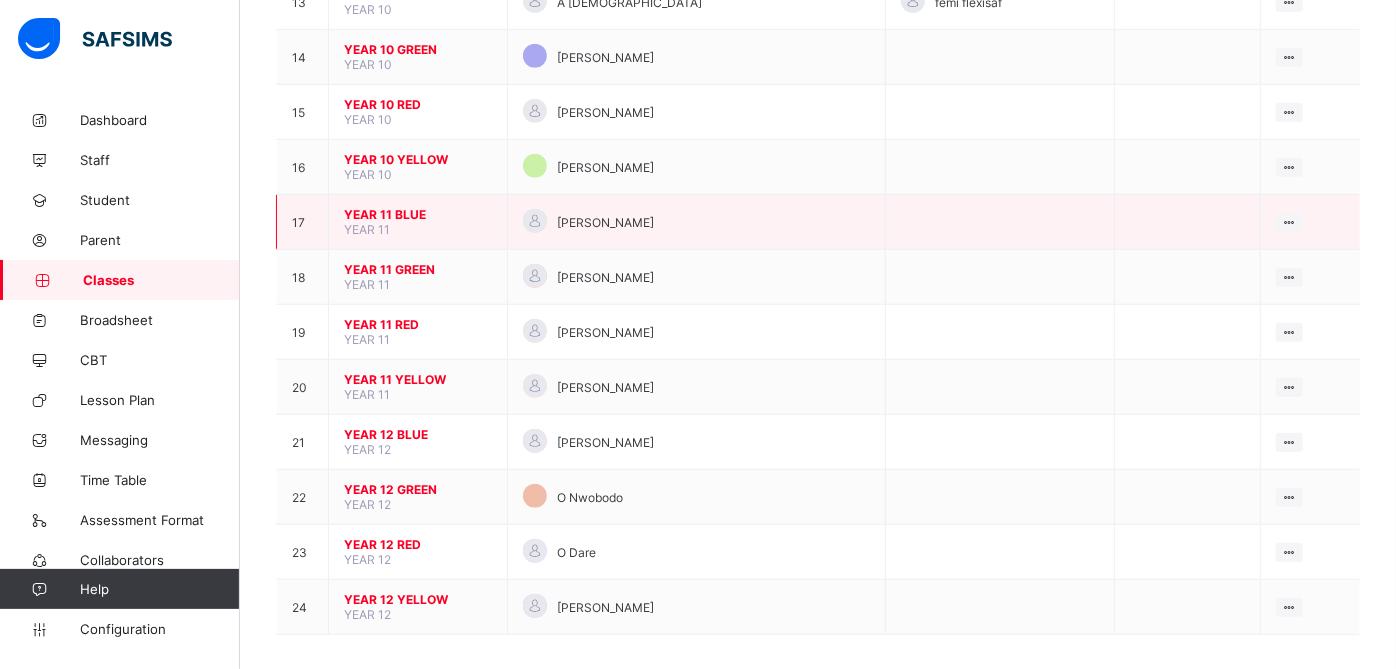 click on "YEAR 11   BLUE" at bounding box center (418, 214) 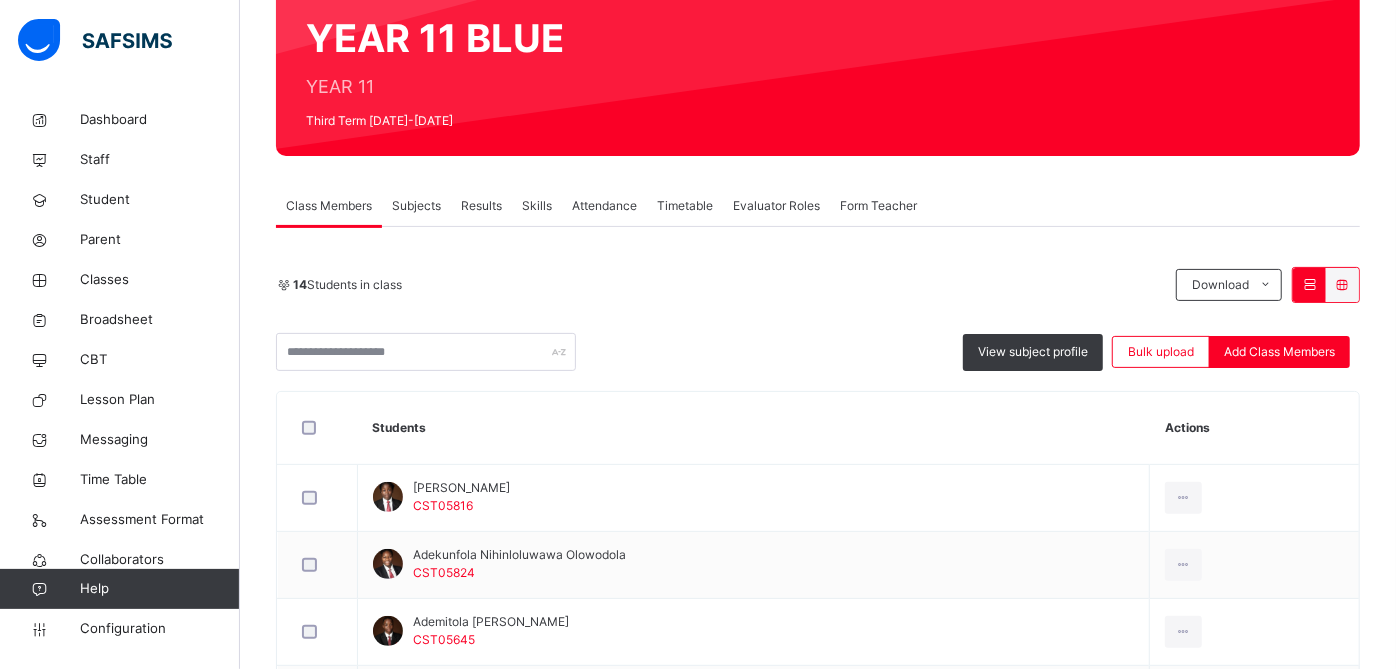 scroll, scrollTop: 188, scrollLeft: 0, axis: vertical 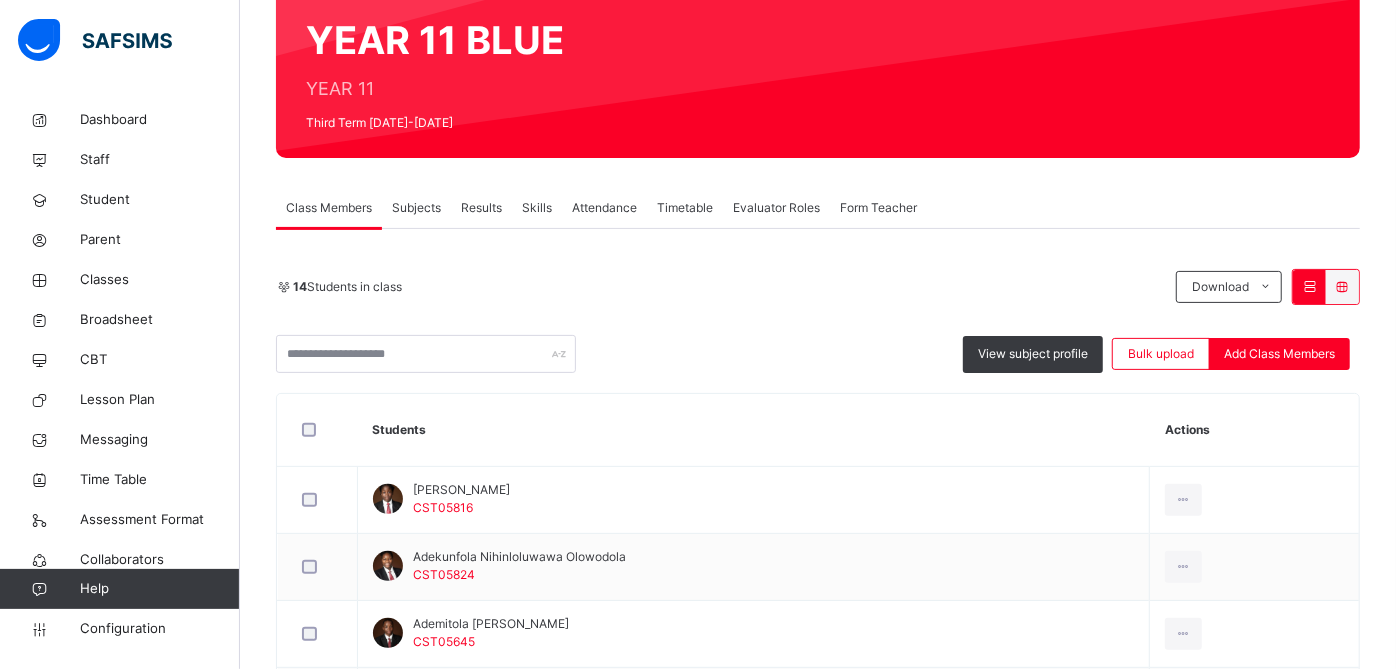 click on "Subjects" at bounding box center (416, 208) 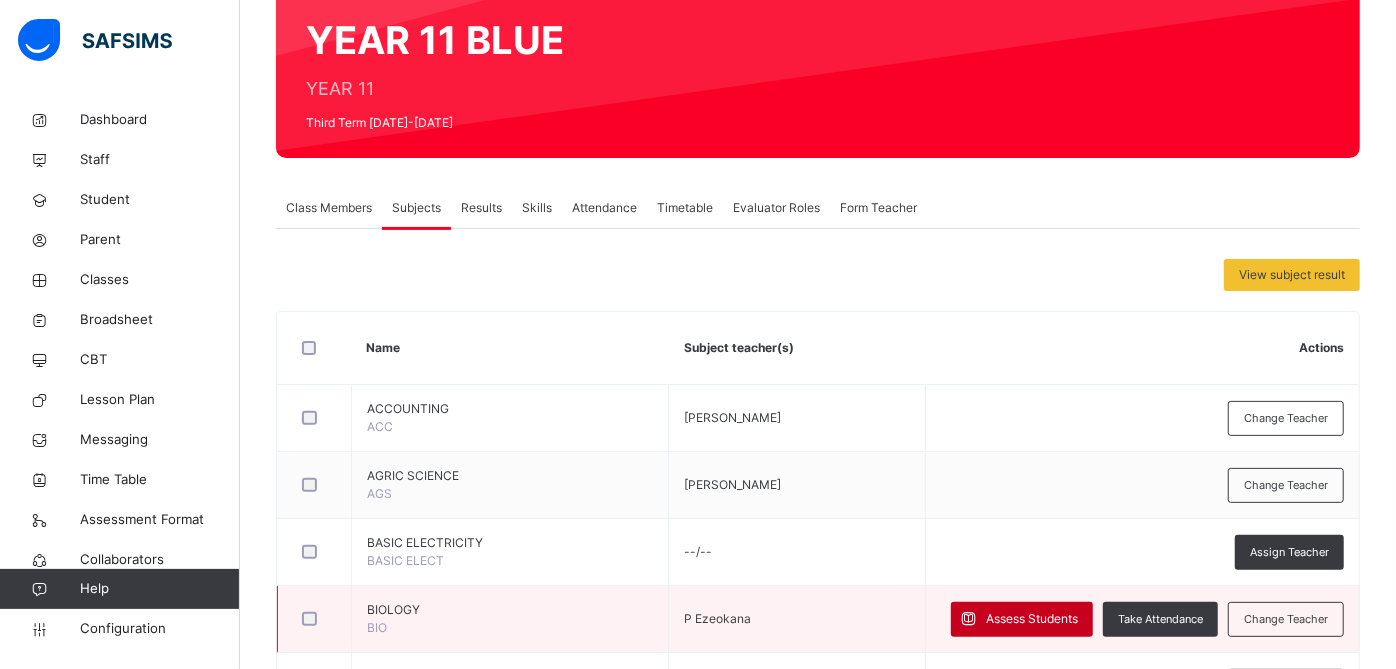 click on "Assess Students" at bounding box center [1032, 619] 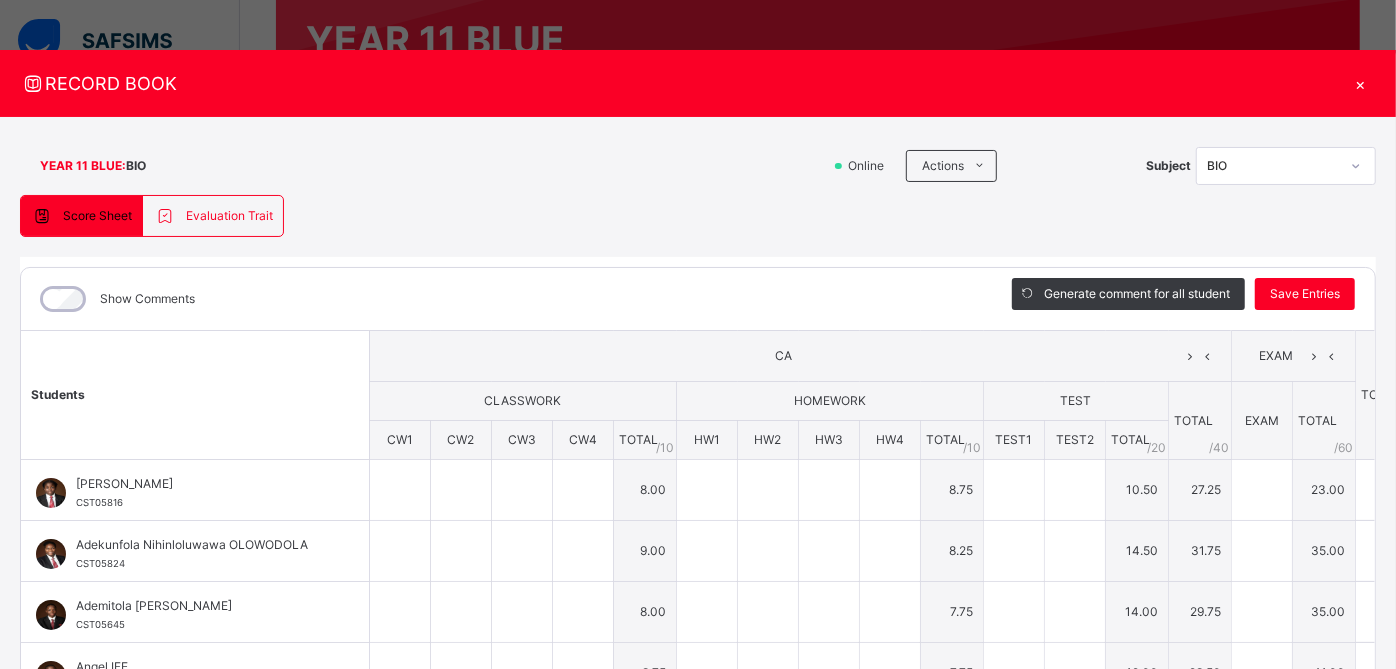 type on "**" 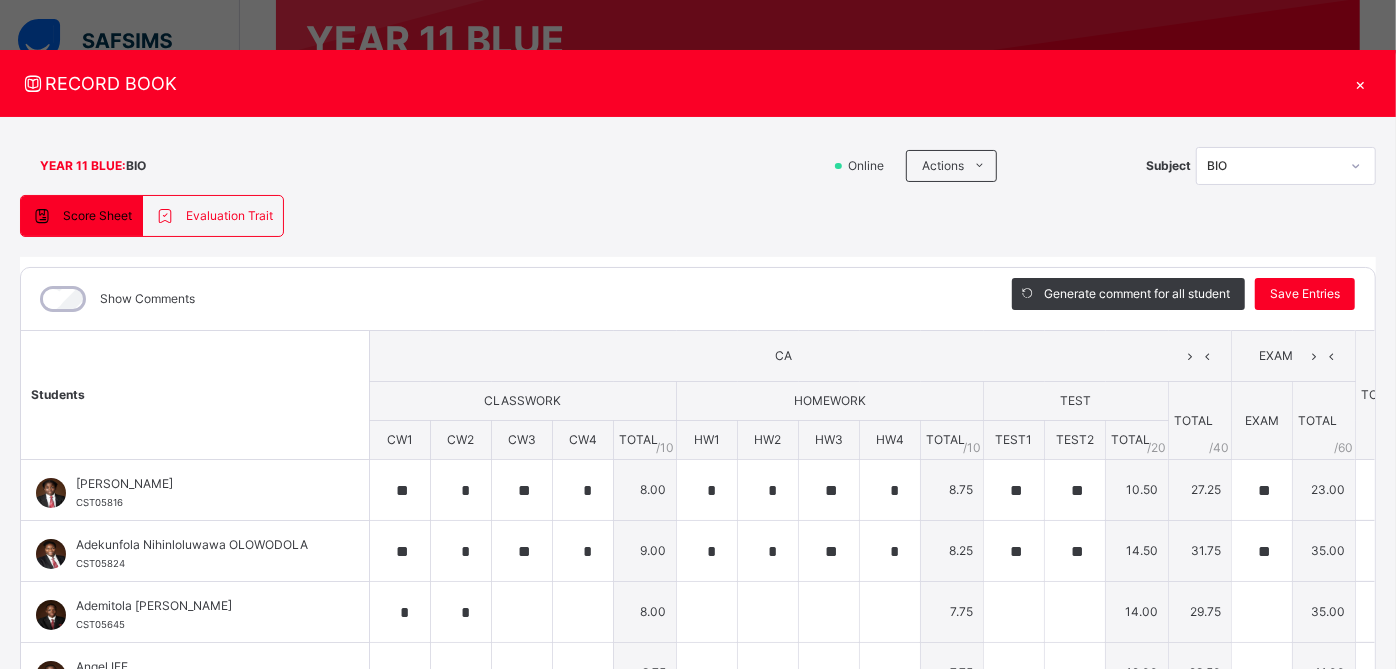 type on "*" 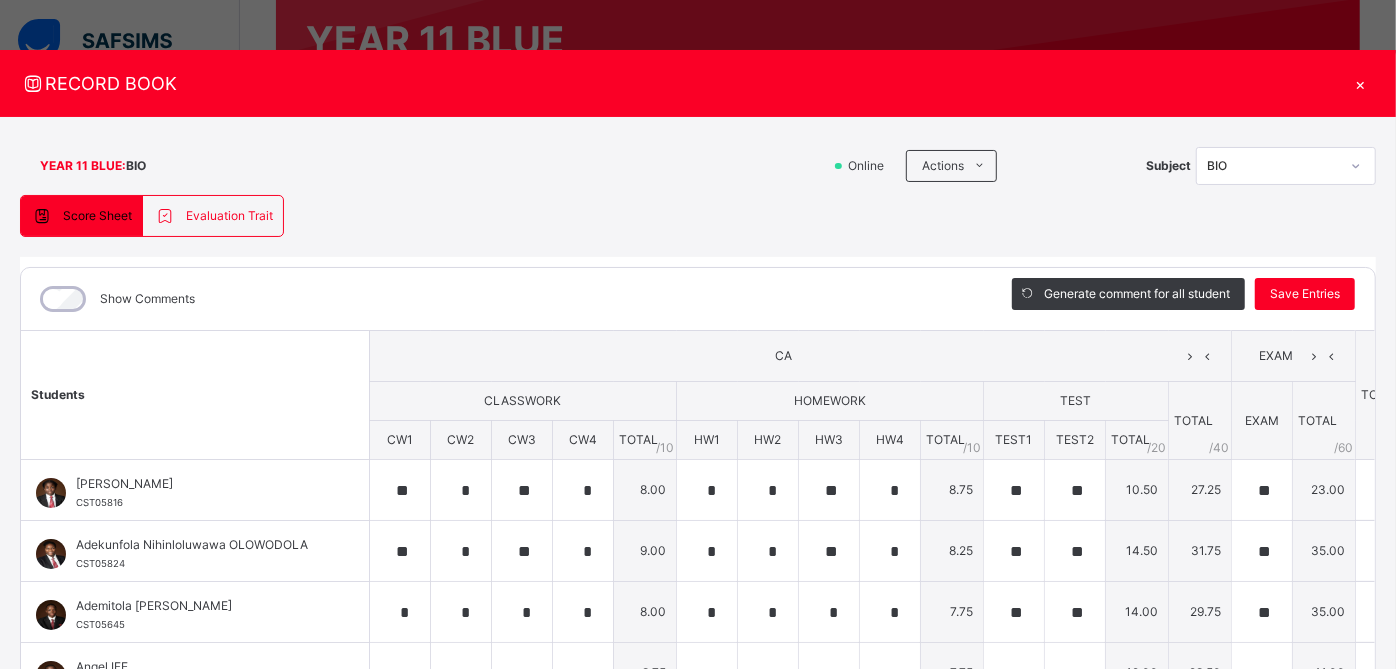 type on "**" 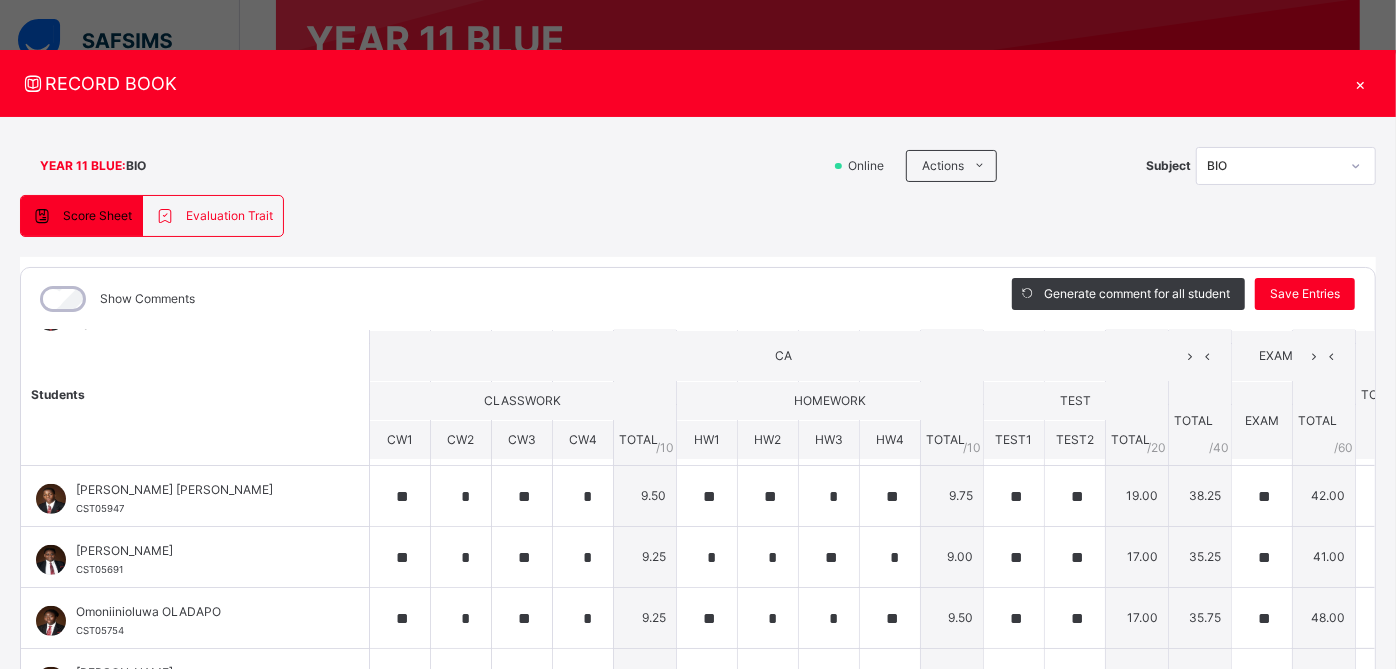 scroll, scrollTop: 496, scrollLeft: 0, axis: vertical 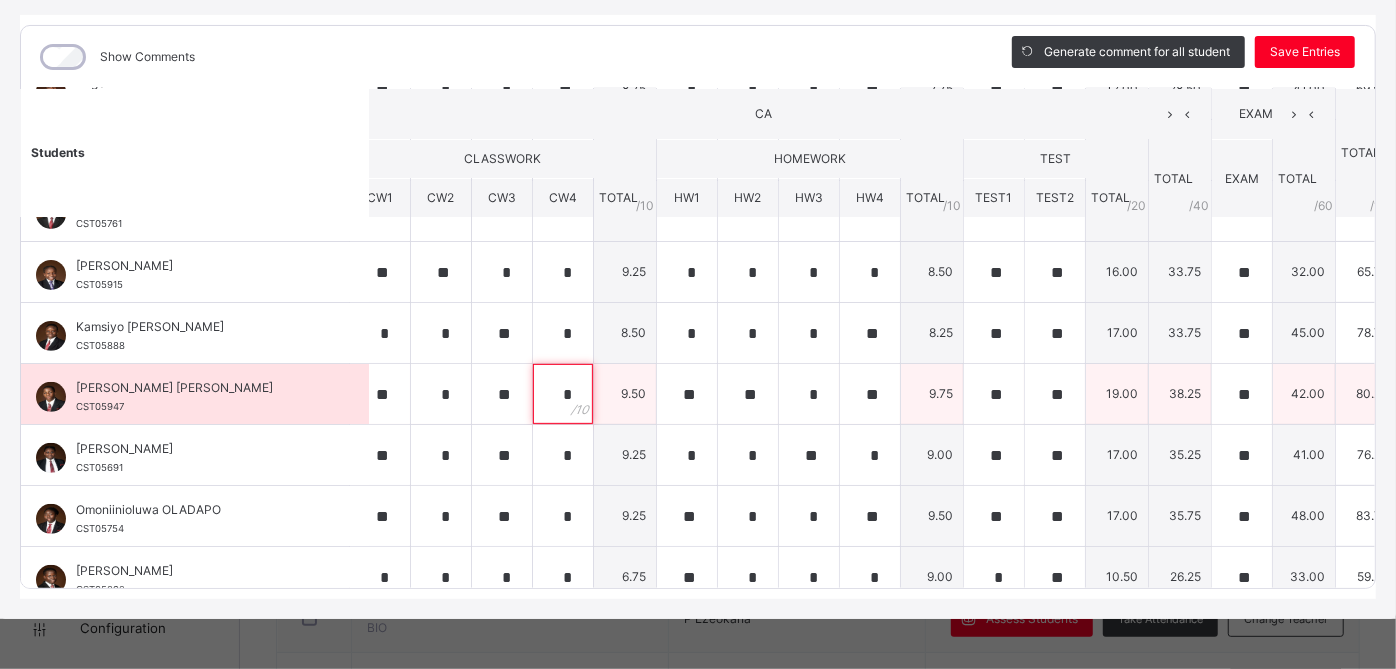 click on "*" at bounding box center [563, 394] 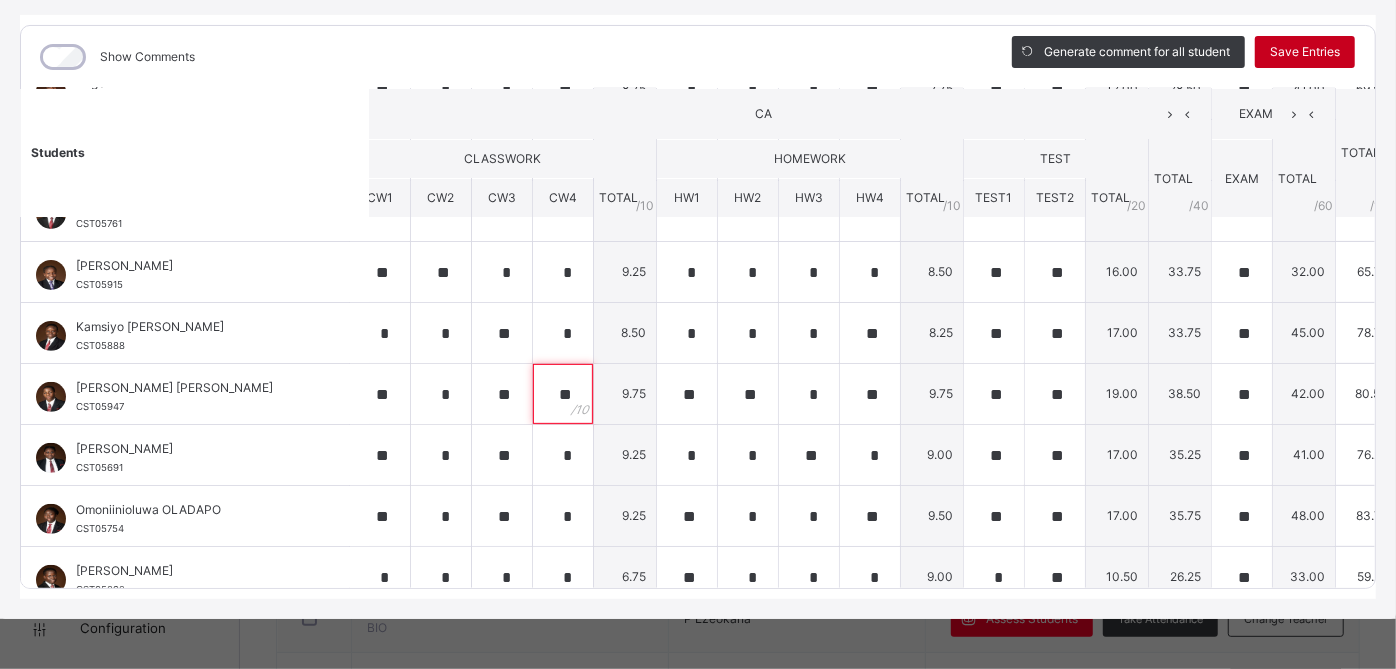 type on "**" 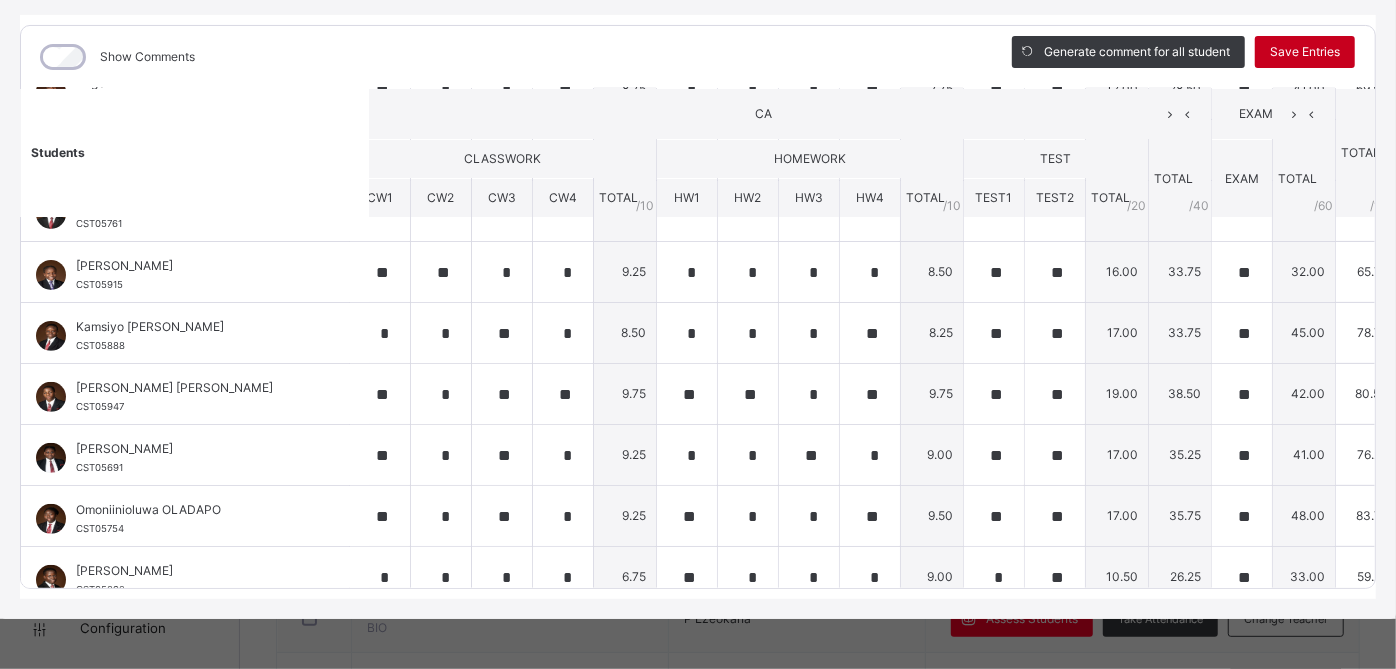 click on "Save Entries" at bounding box center [1305, 52] 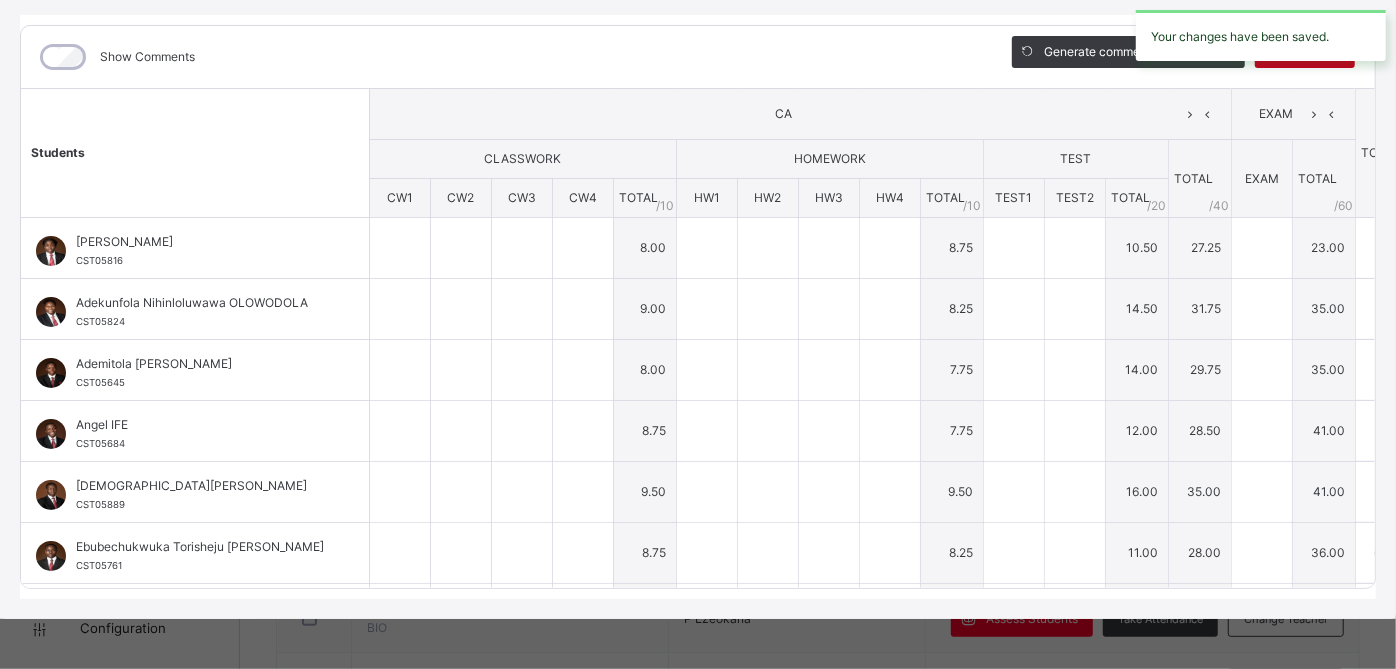 type on "**" 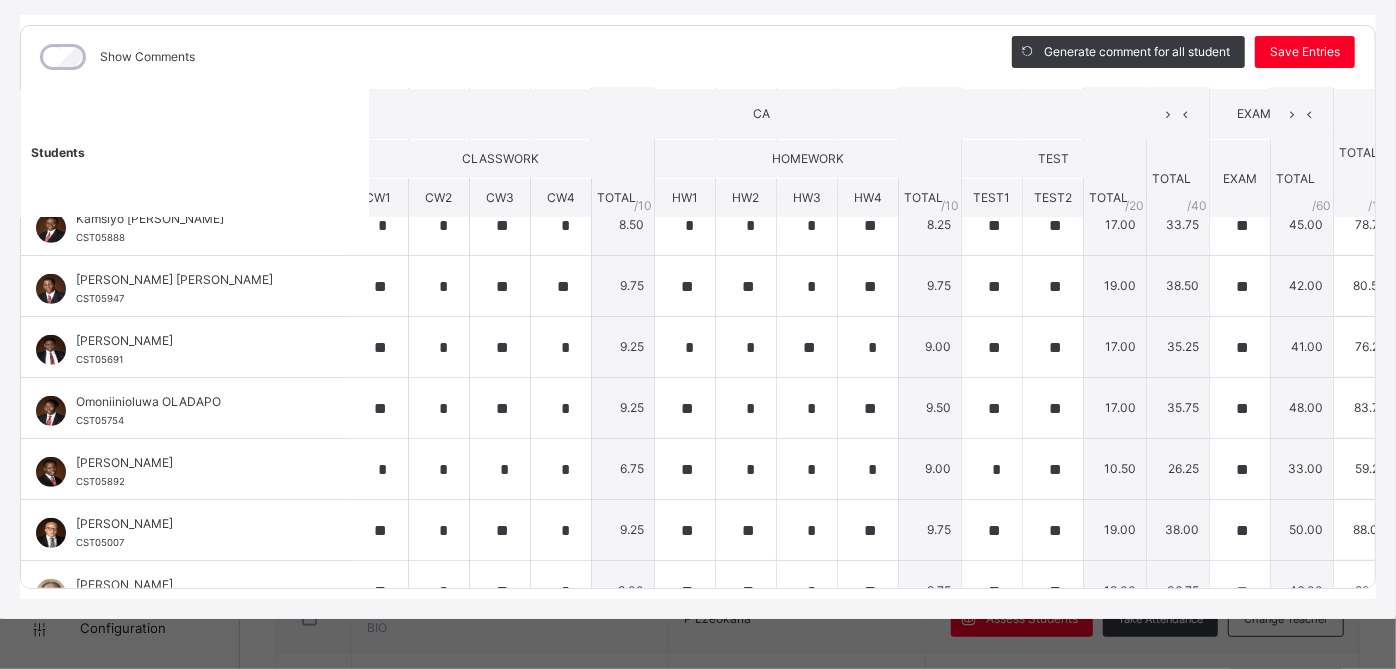 scroll, scrollTop: 496, scrollLeft: 22, axis: both 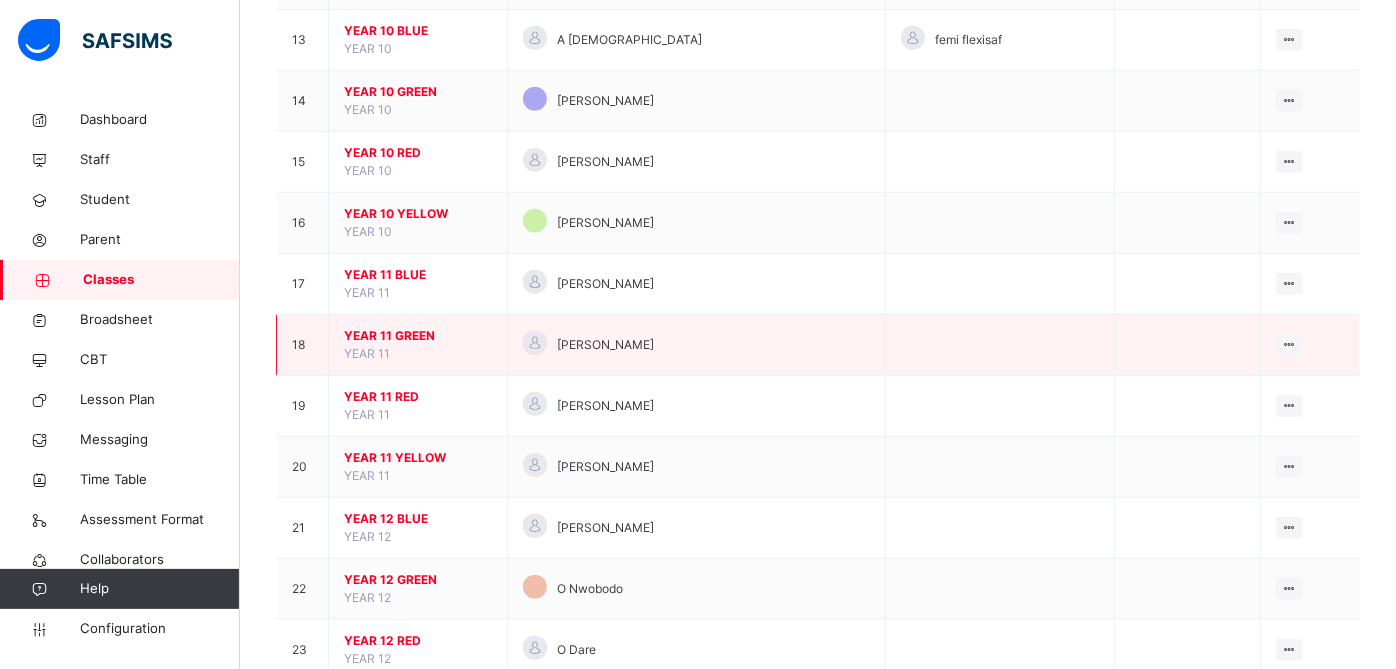 click on "YEAR 11   GREEN   YEAR 11" at bounding box center (418, 345) 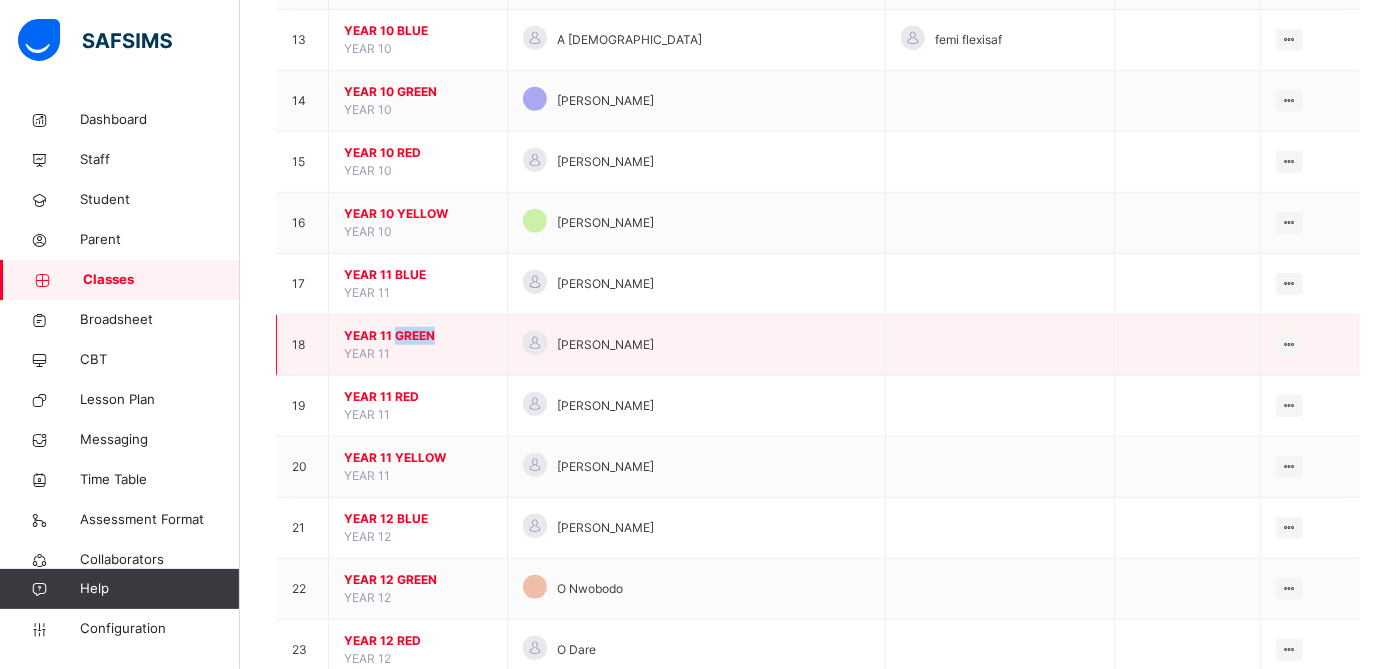 click on "YEAR 11   GREEN   YEAR 11" at bounding box center [418, 345] 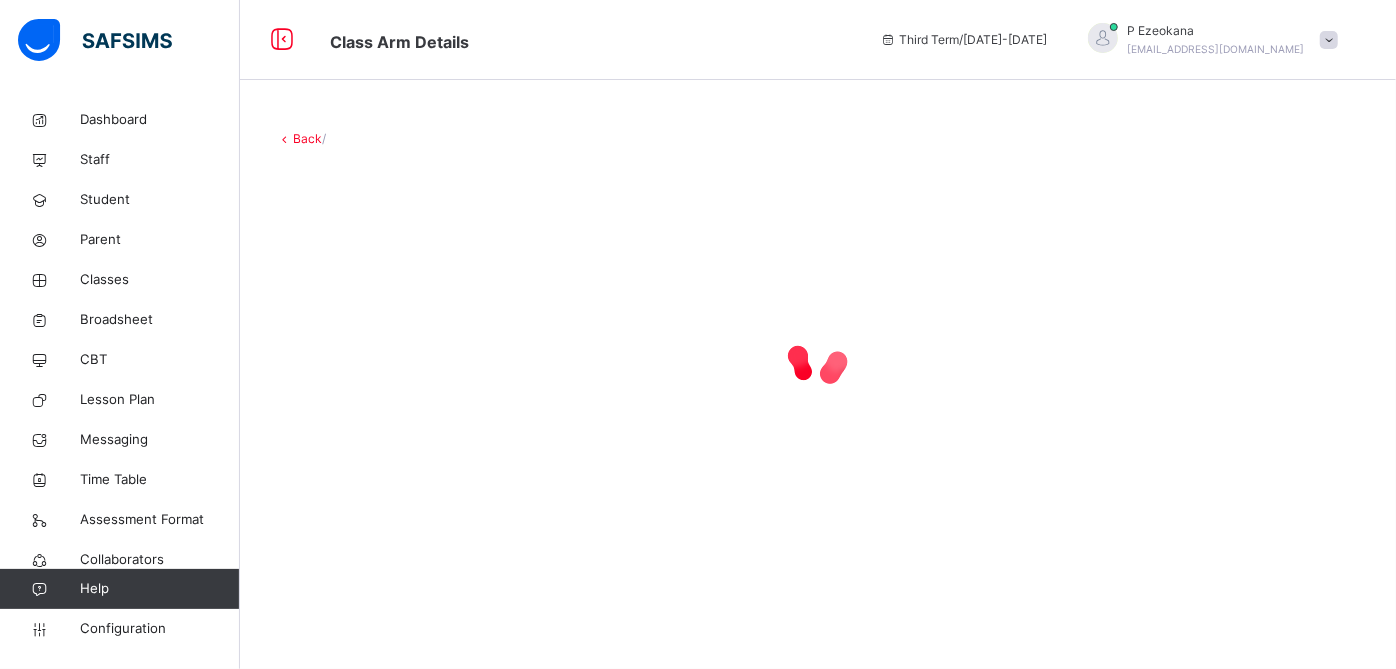 scroll, scrollTop: 0, scrollLeft: 0, axis: both 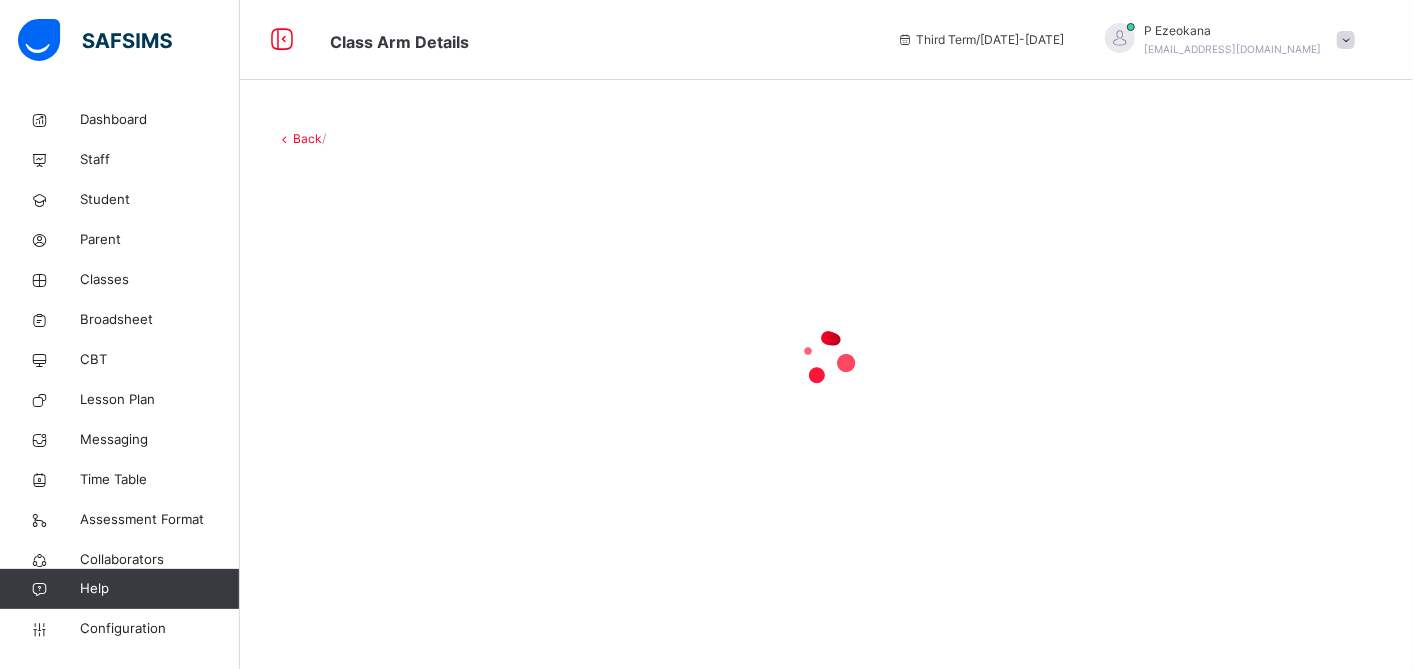 click at bounding box center [826, 358] 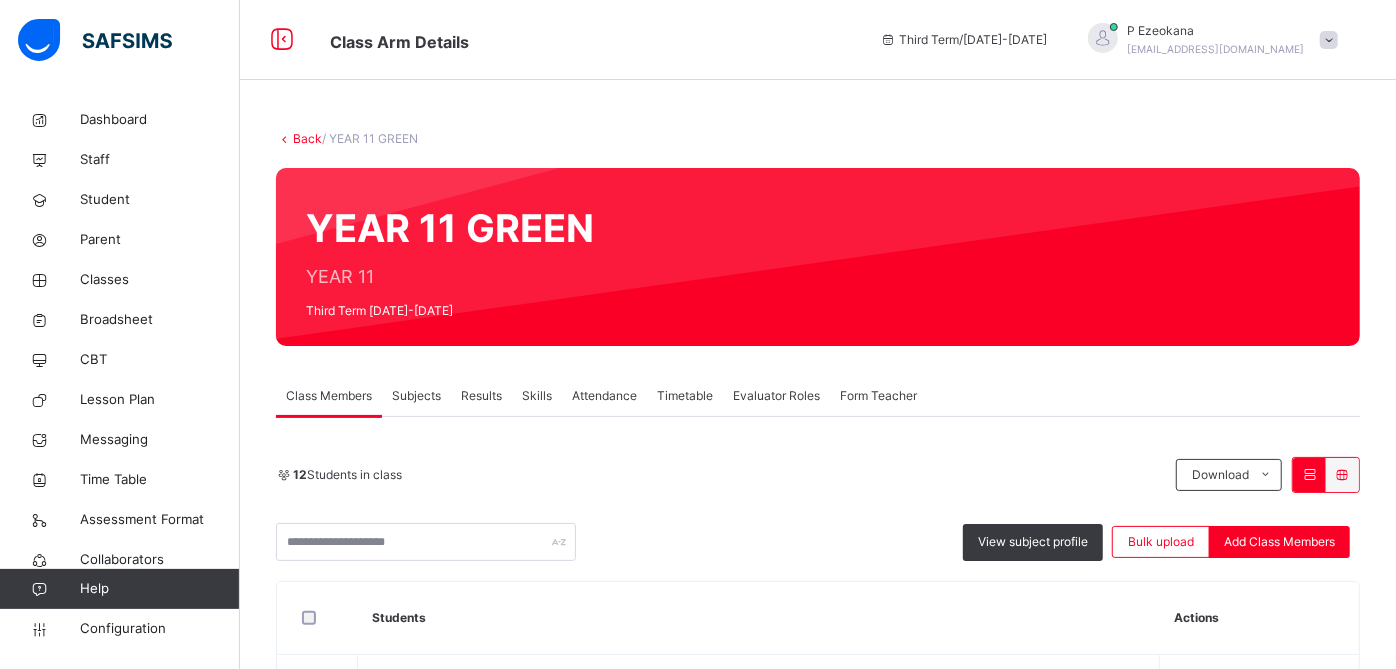 drag, startPoint x: 475, startPoint y: 327, endPoint x: 421, endPoint y: 394, distance: 86.05231 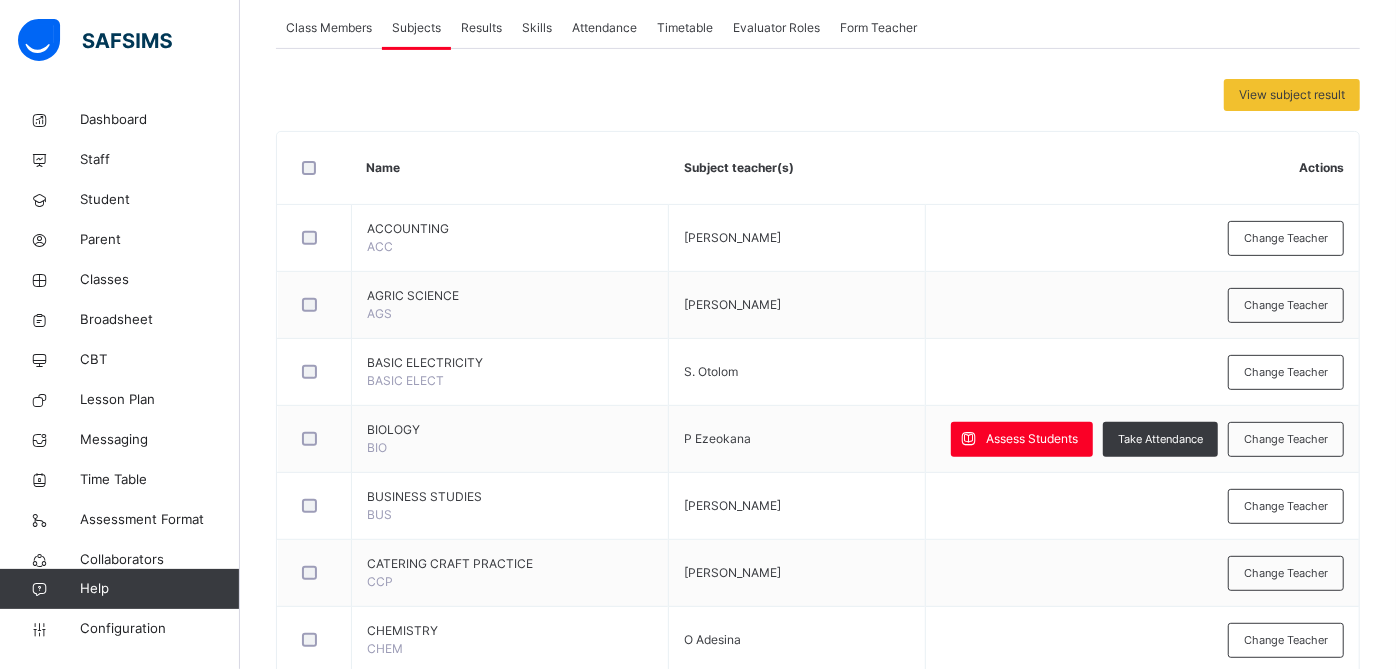 scroll, scrollTop: 390, scrollLeft: 0, axis: vertical 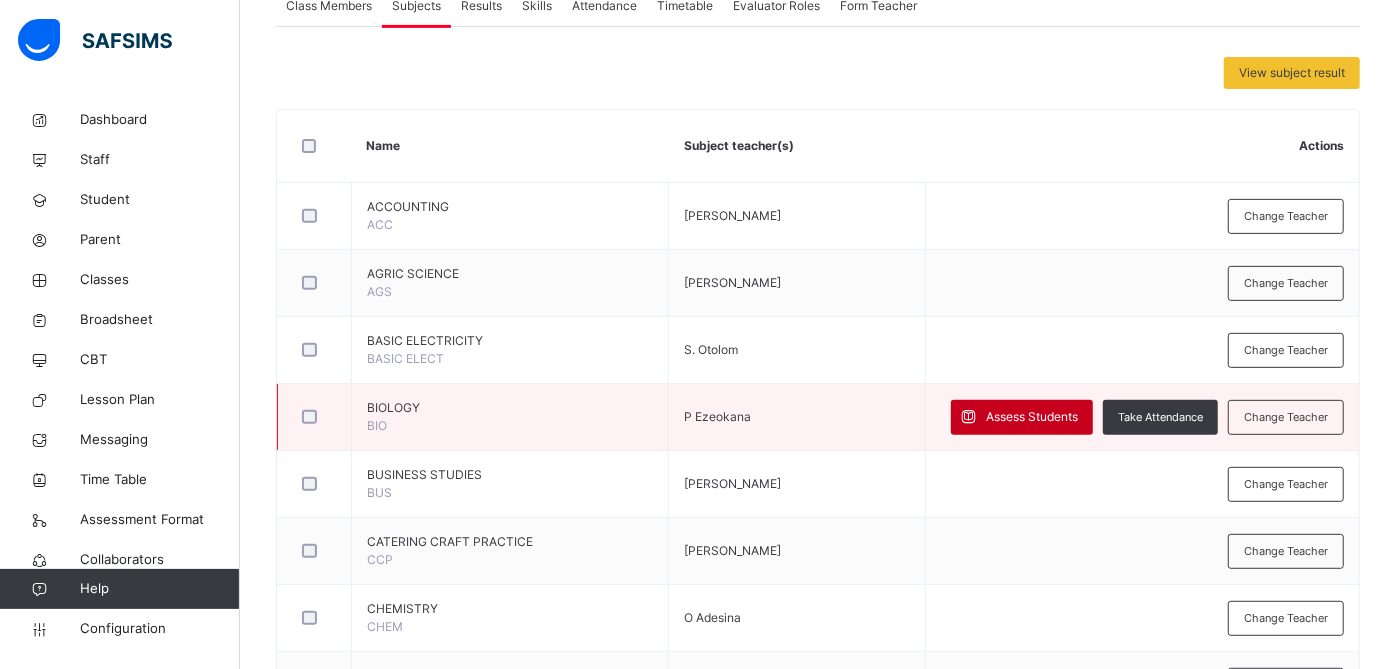 click on "Assess Students" at bounding box center (1032, 417) 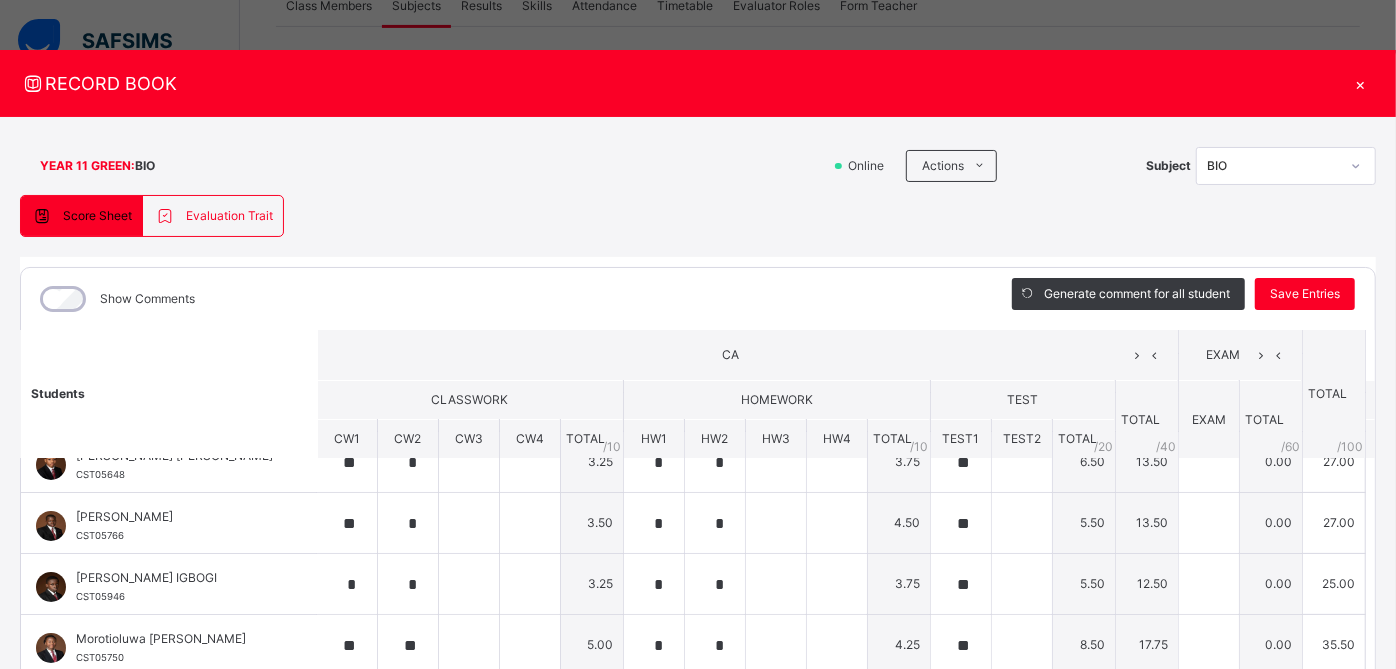 scroll, scrollTop: 0, scrollLeft: 2, axis: horizontal 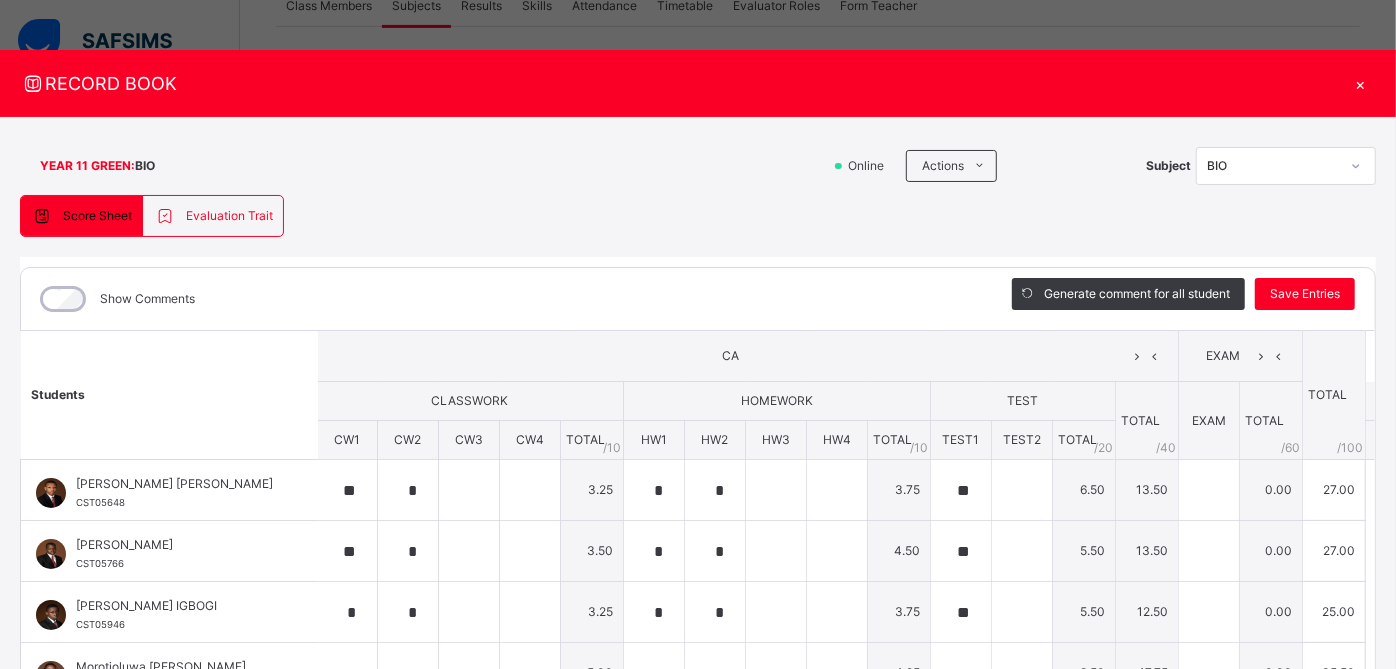 click on "TEST" at bounding box center (1023, 401) 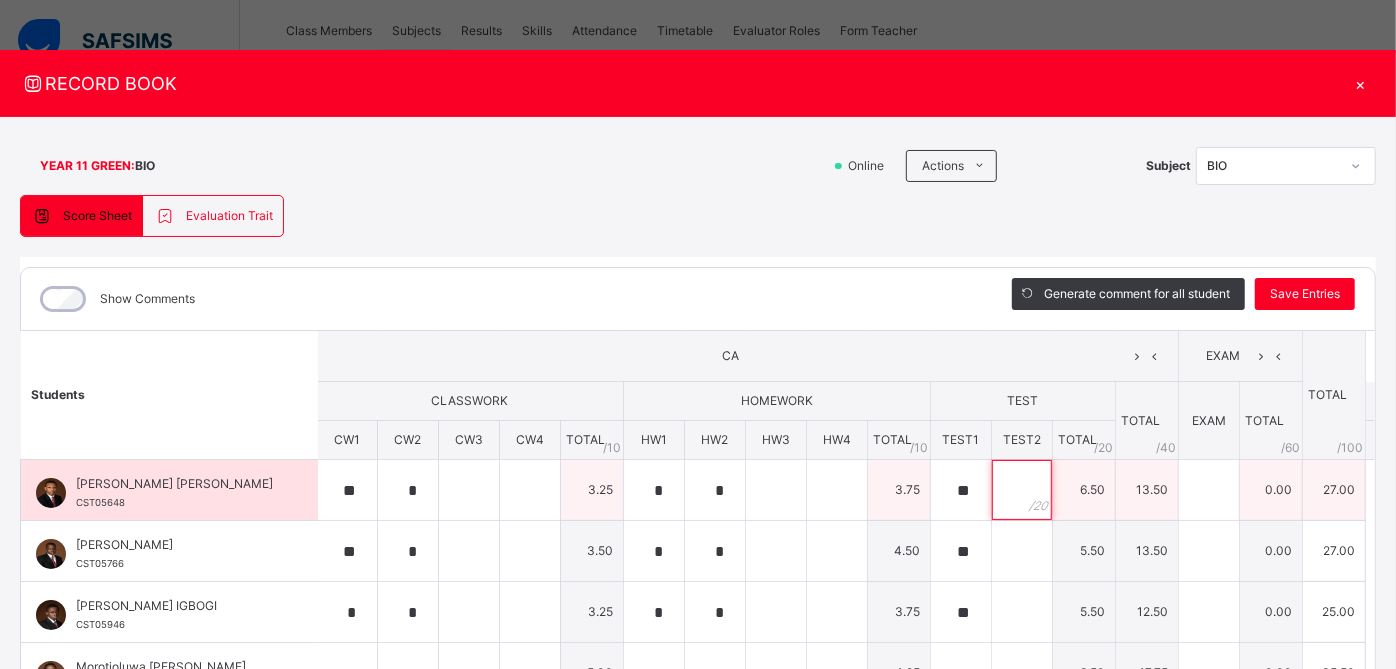 click at bounding box center (1022, 490) 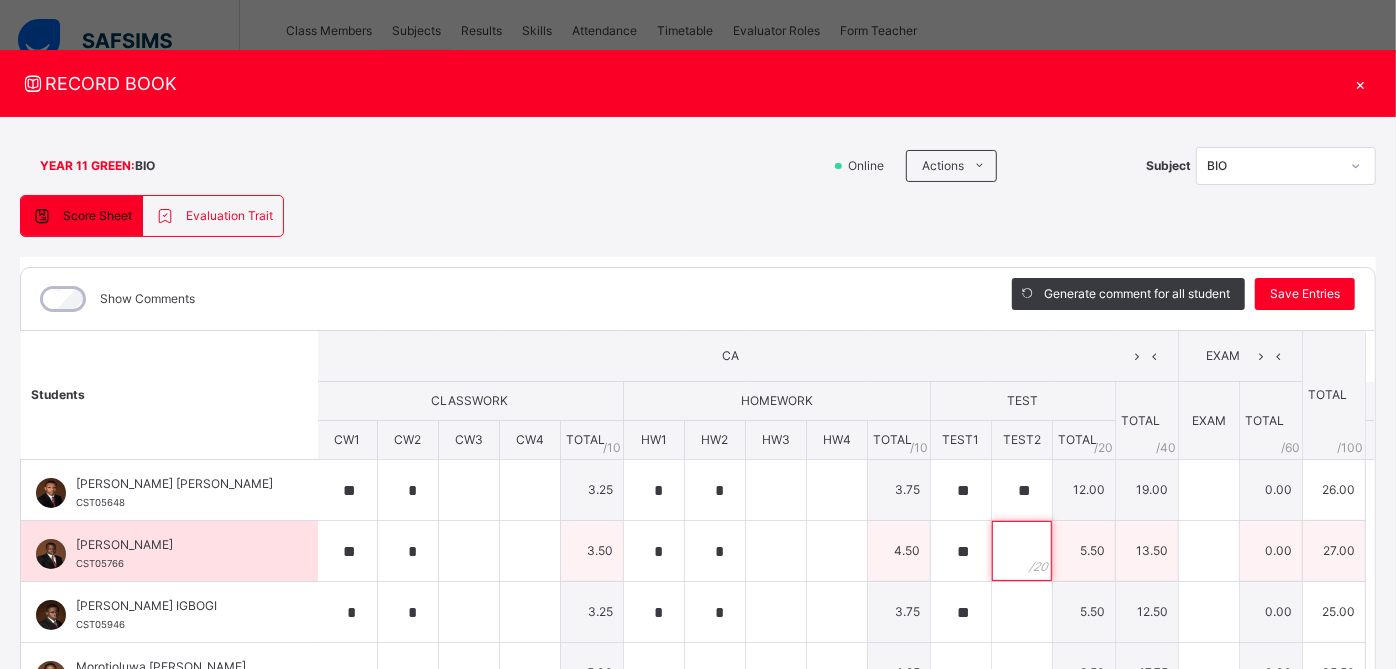 click at bounding box center [1022, 551] 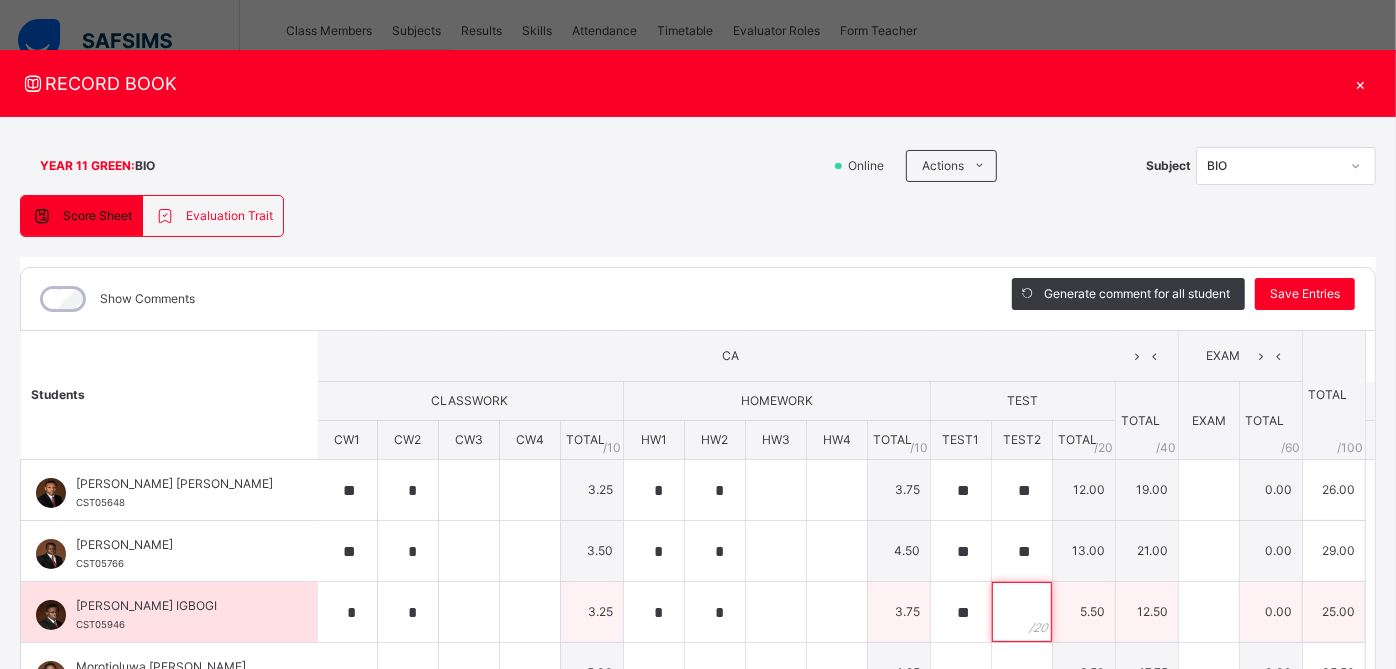 click at bounding box center [1022, 612] 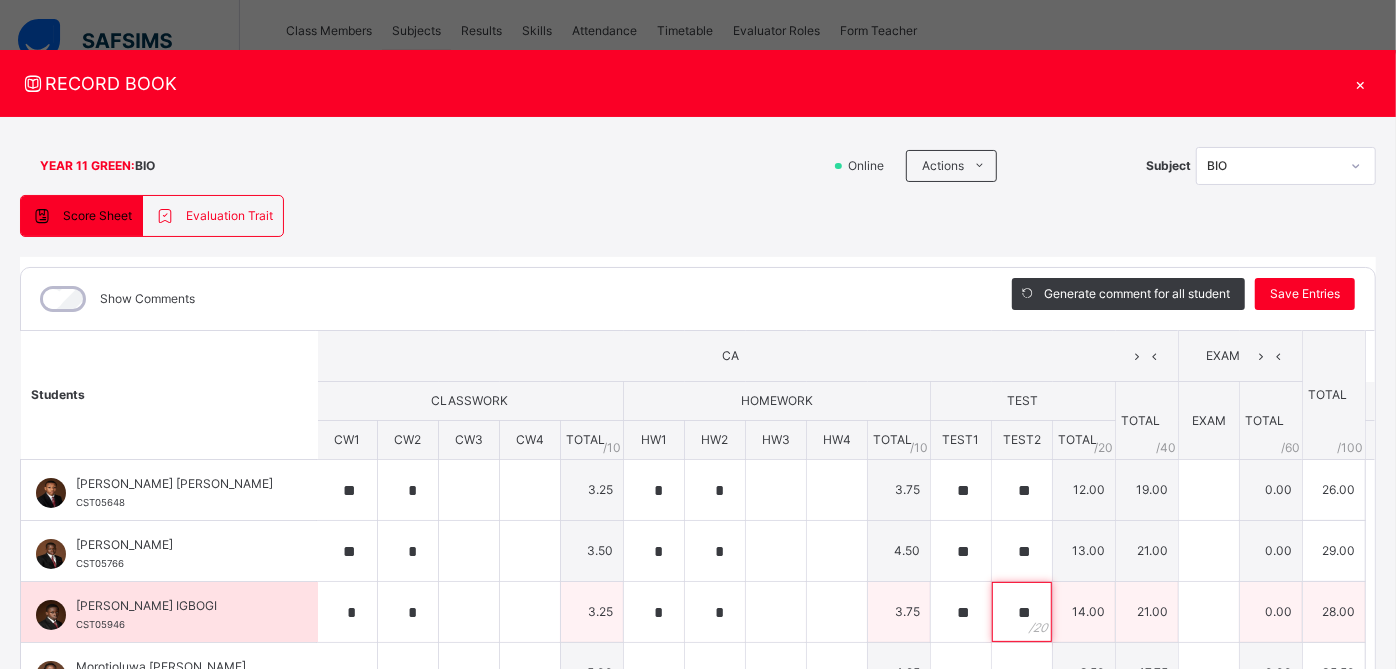 scroll, scrollTop: 71, scrollLeft: 2, axis: both 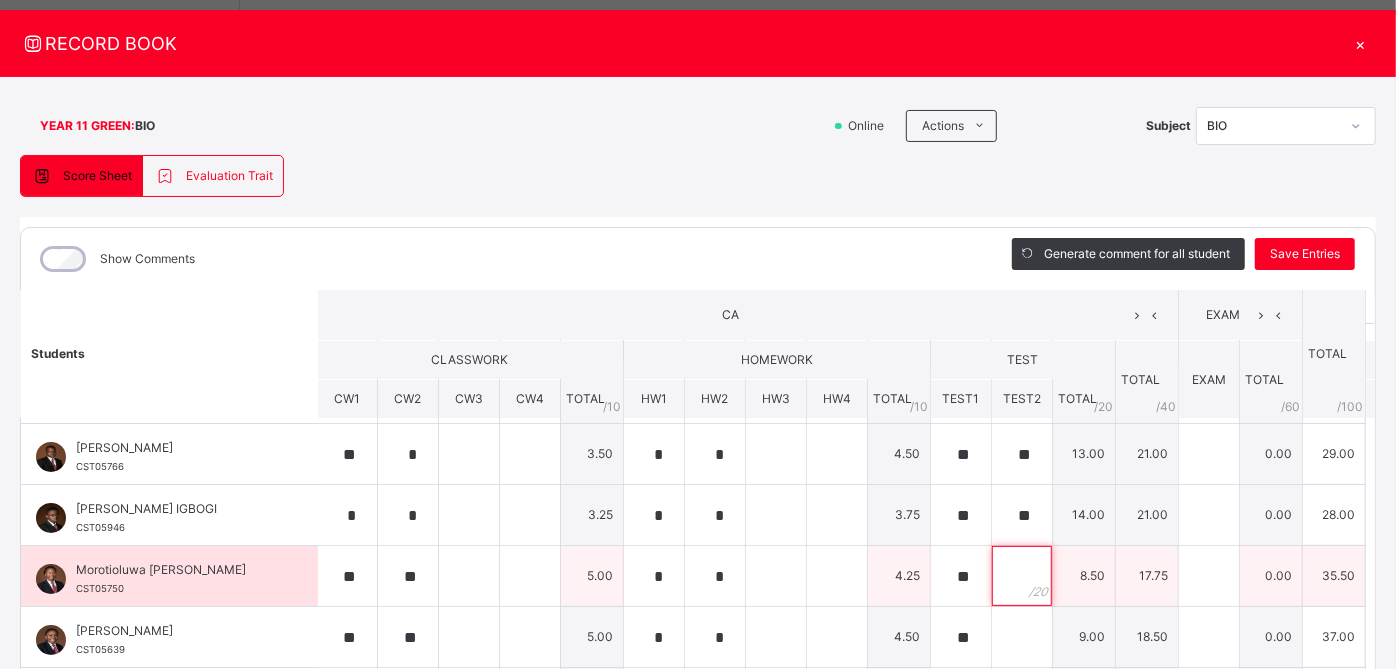 click at bounding box center (1022, 576) 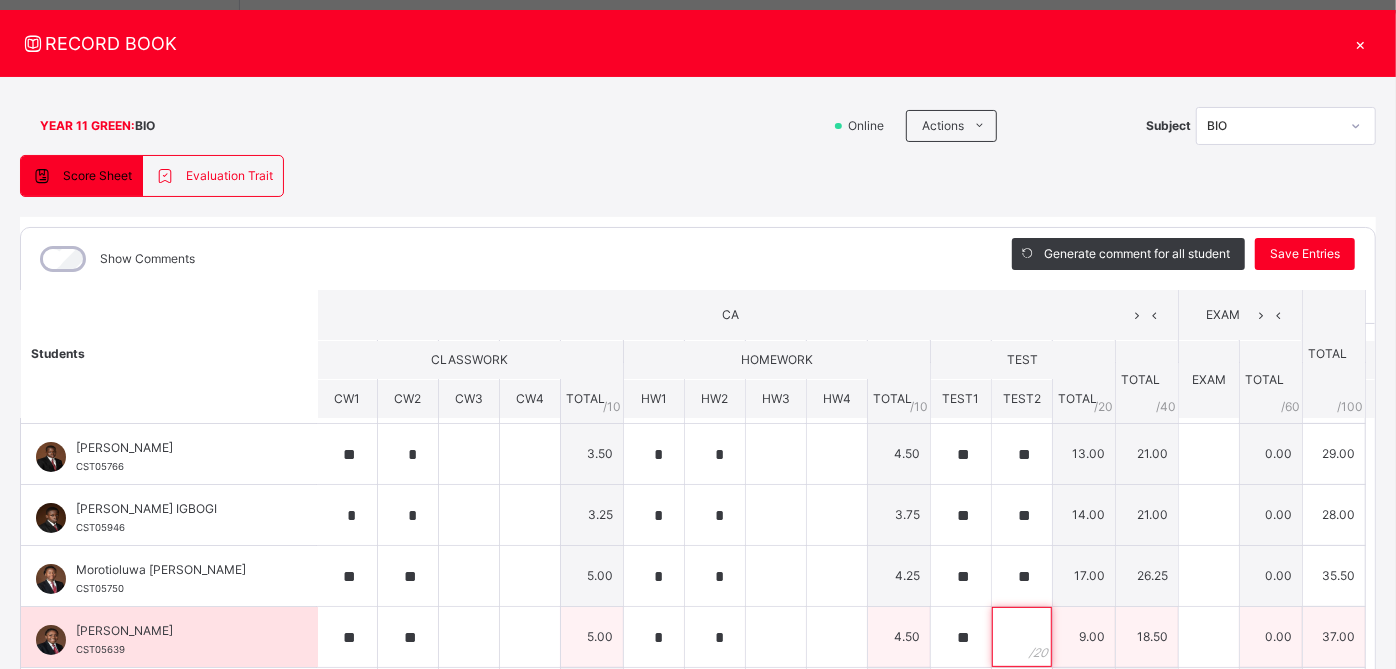 click at bounding box center (1022, 637) 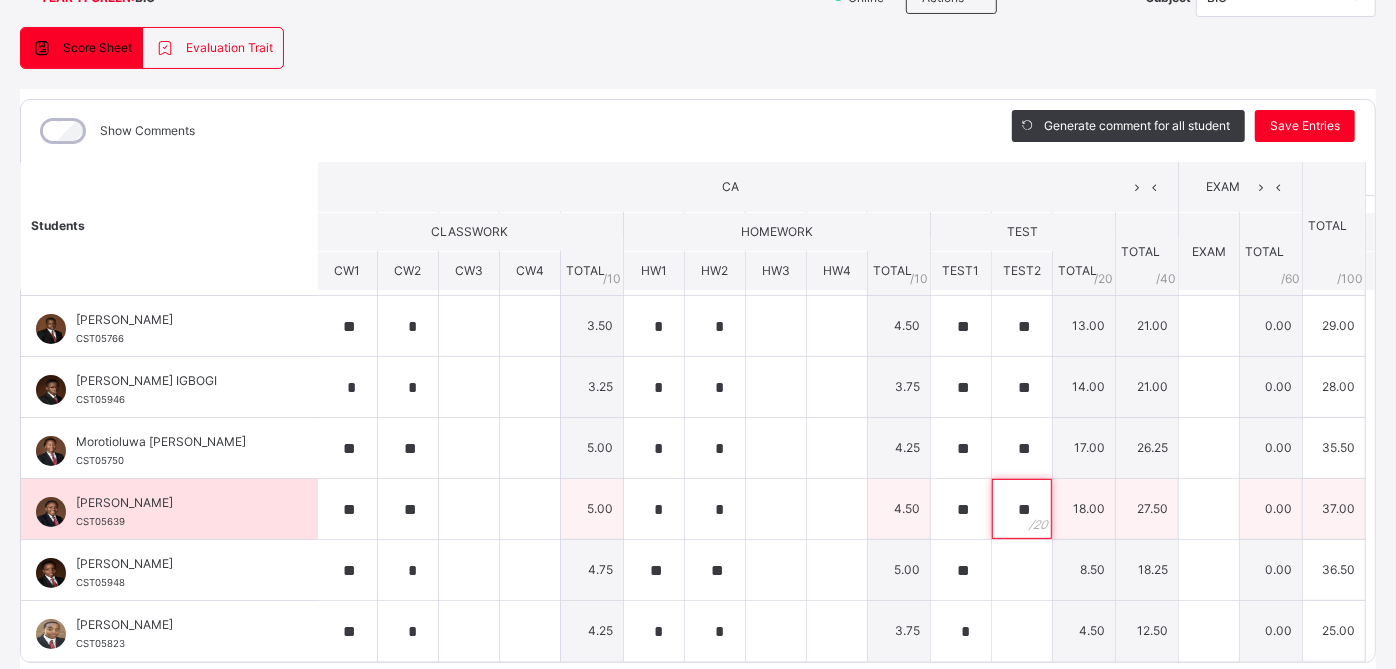 scroll, scrollTop: 175, scrollLeft: 0, axis: vertical 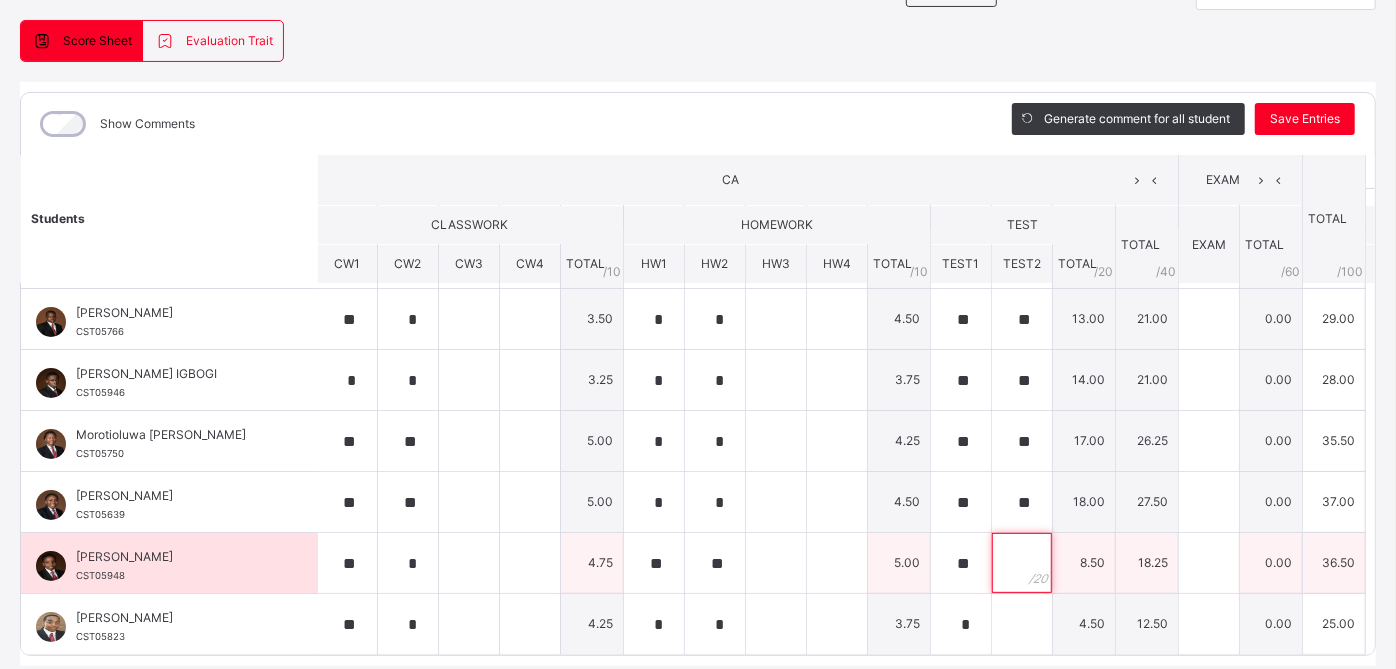 click at bounding box center [1022, 563] 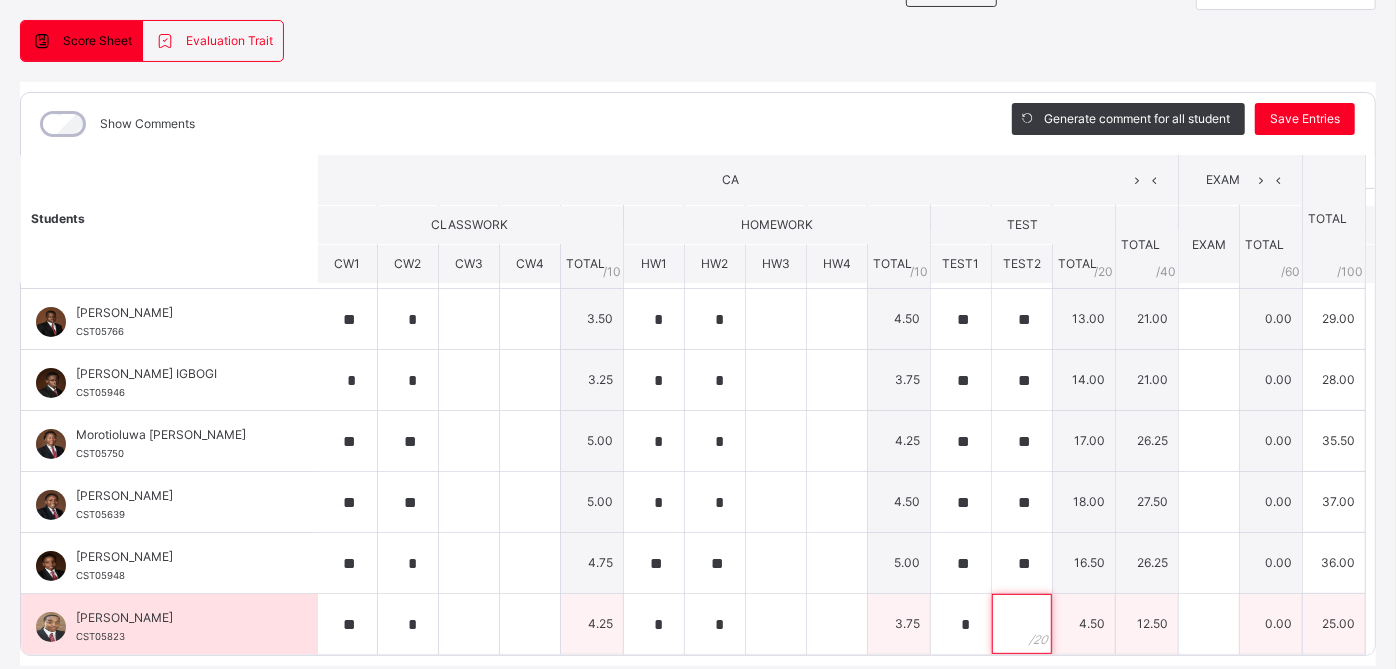 click at bounding box center [1022, 624] 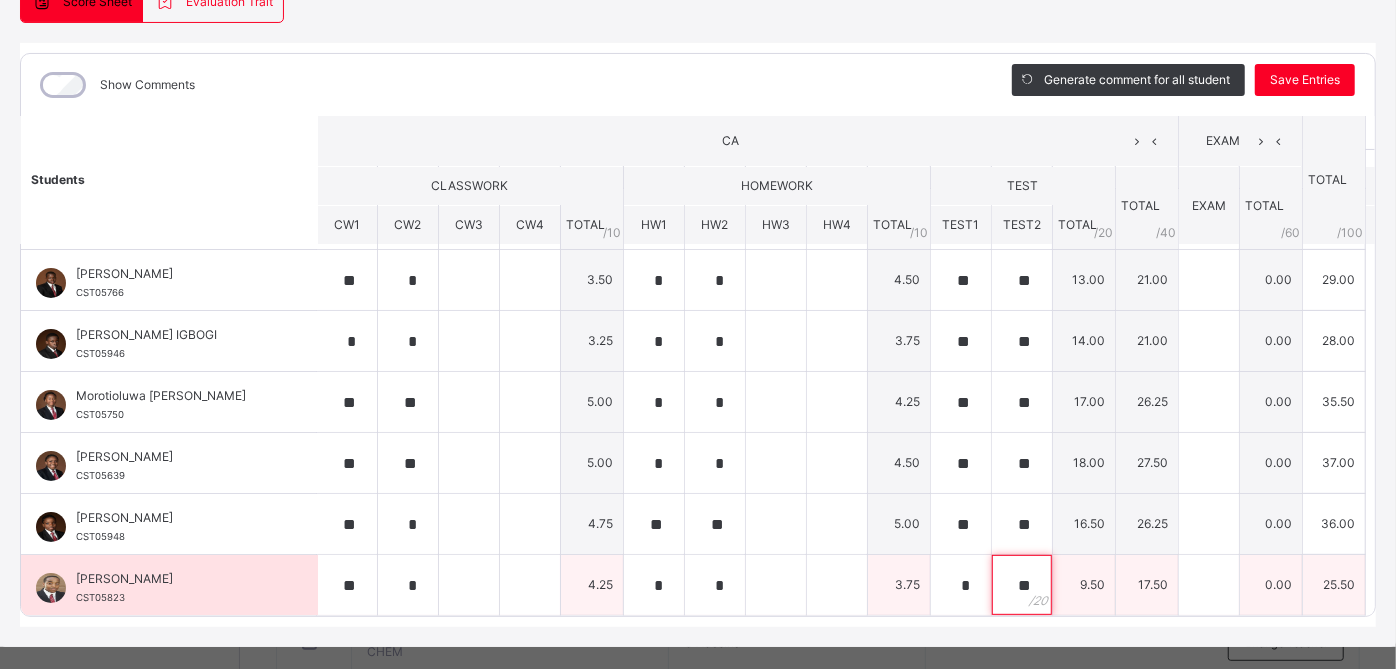 scroll, scrollTop: 217, scrollLeft: 0, axis: vertical 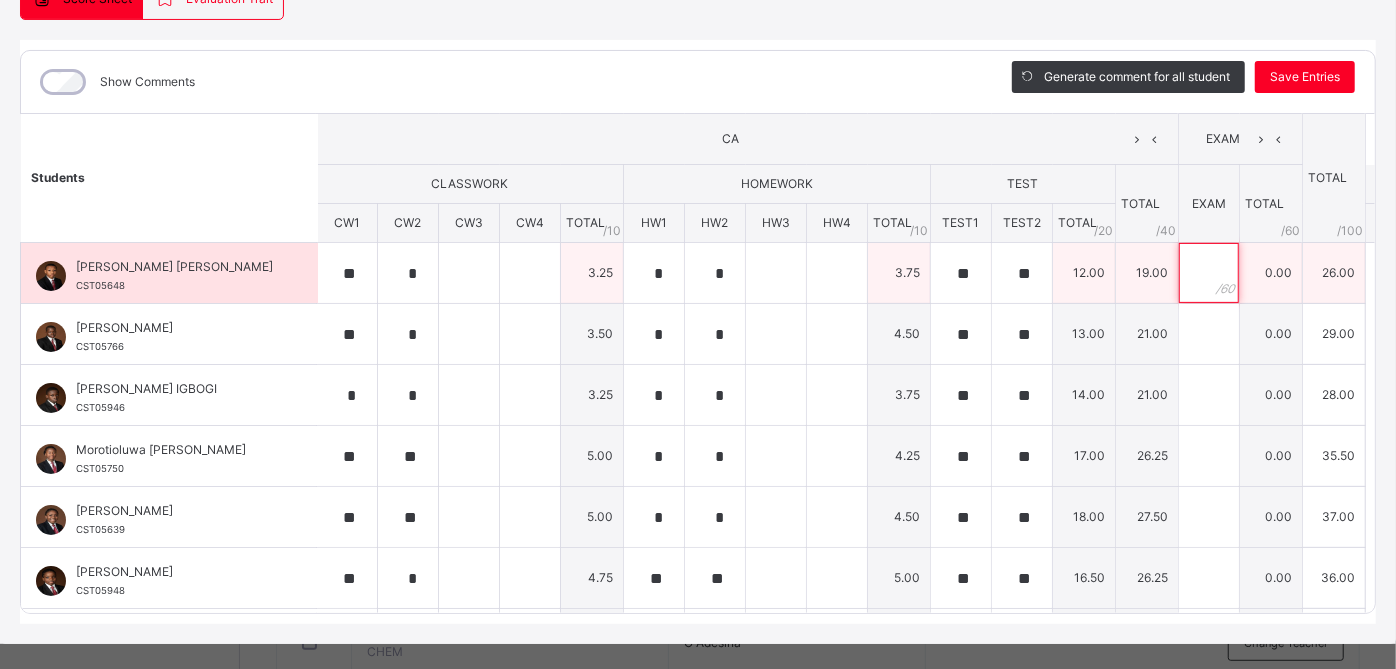 click at bounding box center [1209, 273] 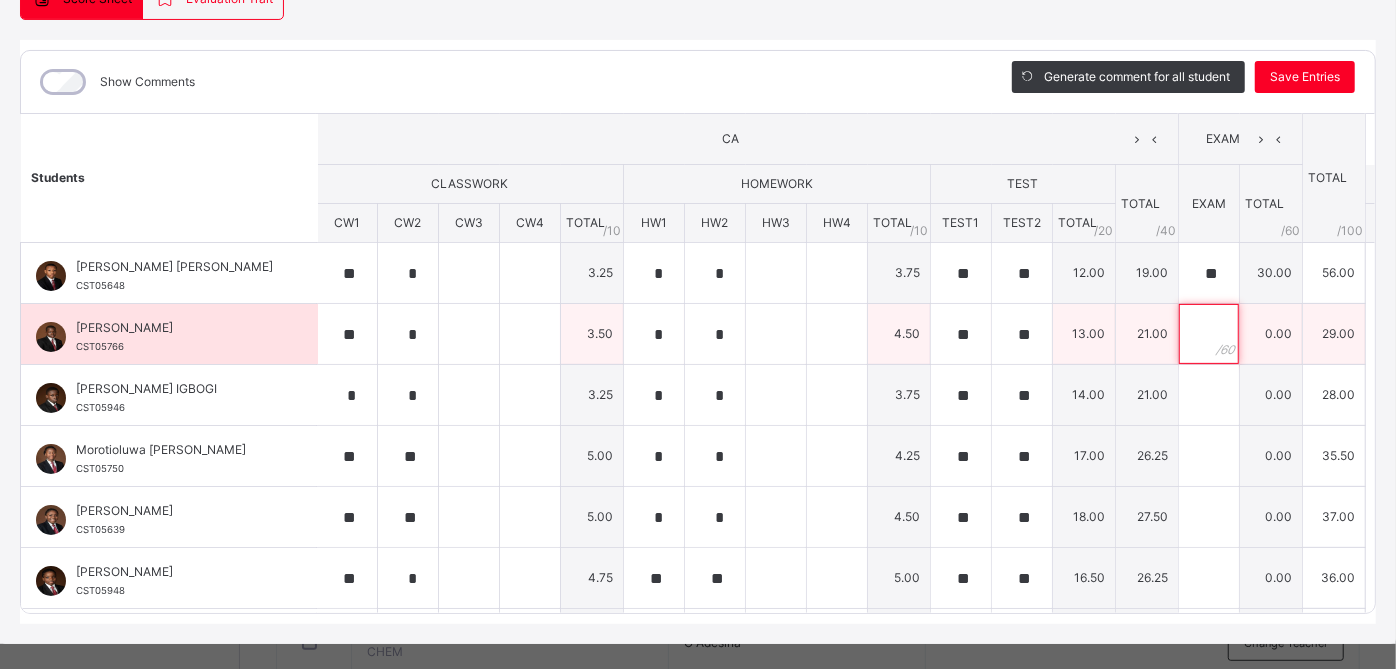 click at bounding box center (1209, 334) 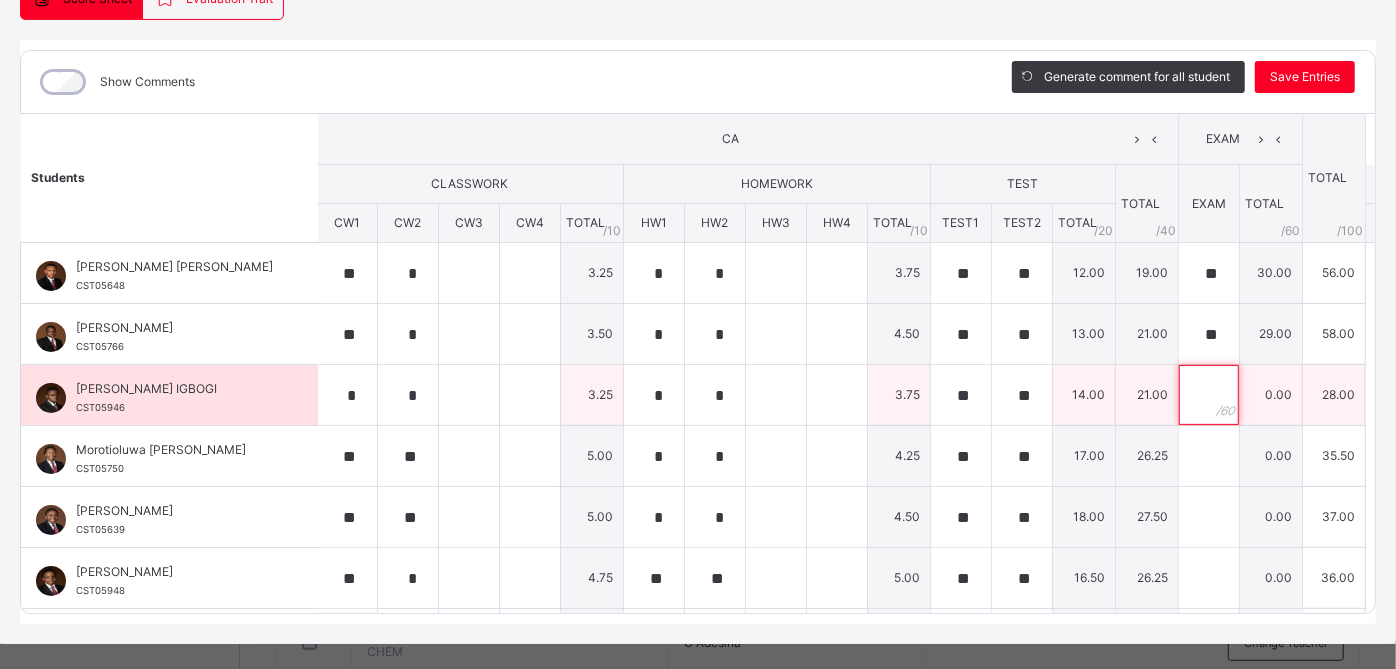 click at bounding box center (1209, 395) 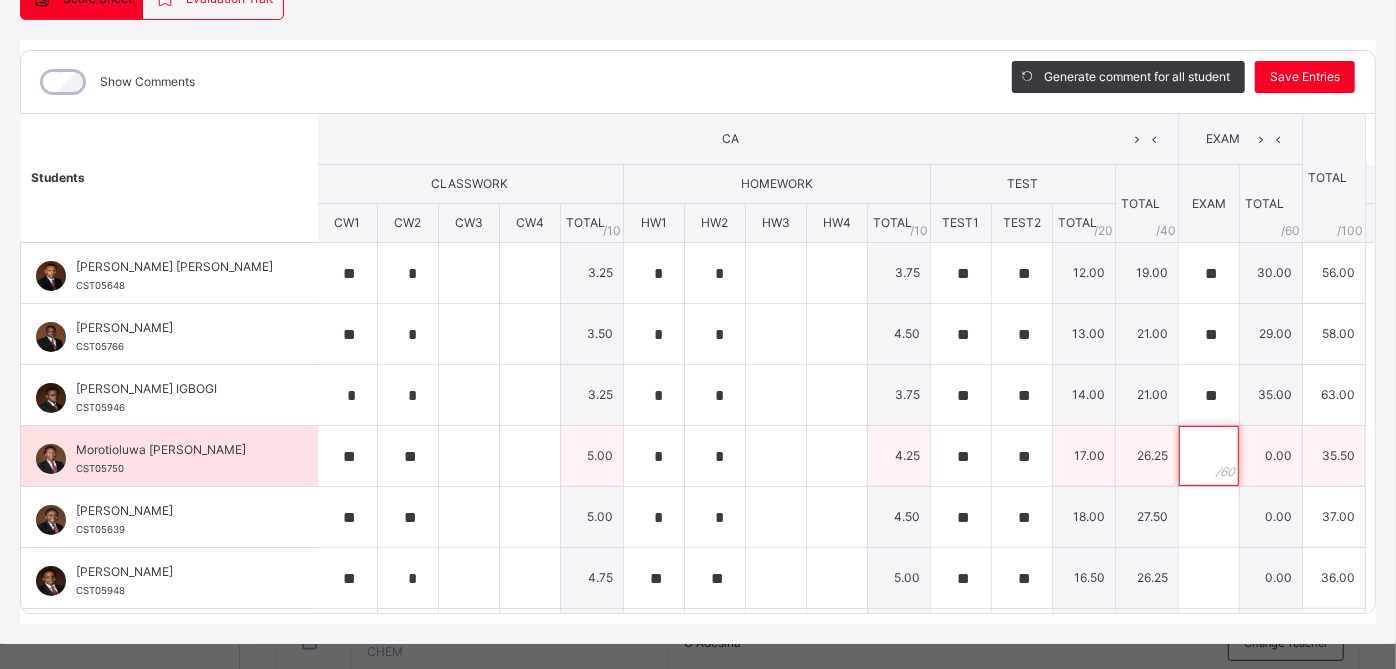 click at bounding box center (1209, 456) 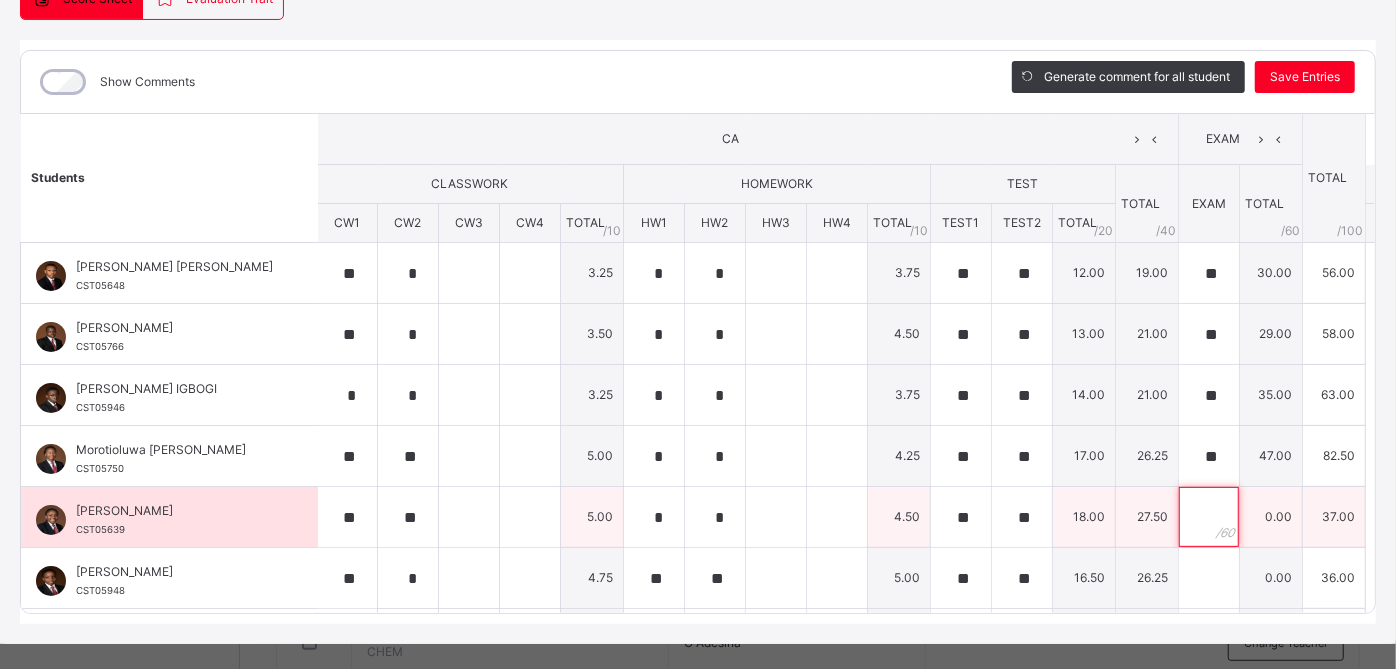 click at bounding box center [1209, 517] 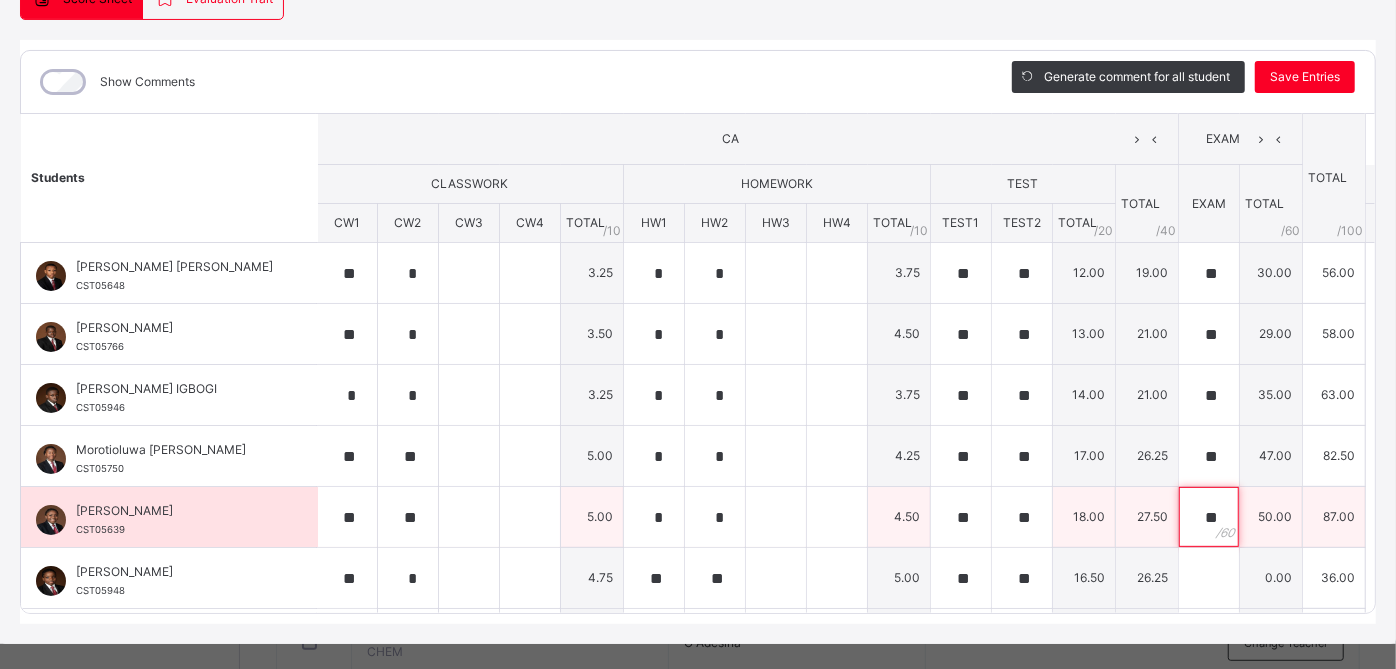 scroll, scrollTop: 71, scrollLeft: 2, axis: both 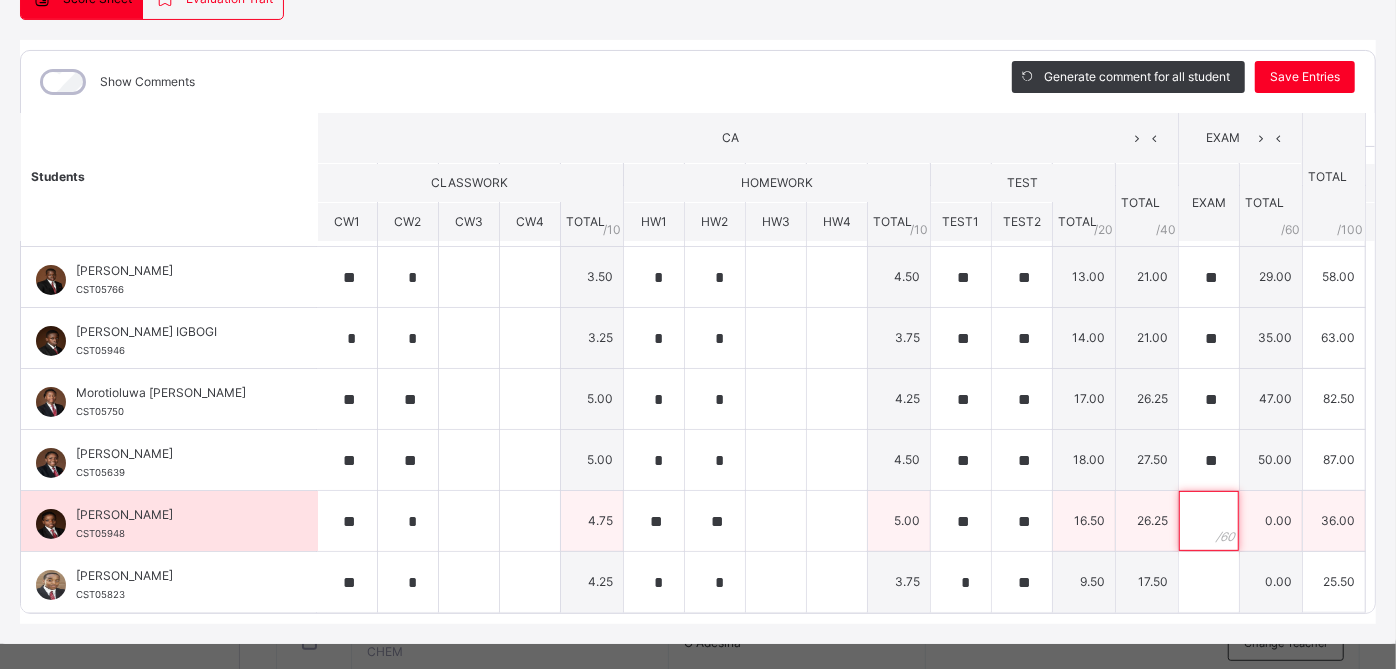click at bounding box center [1209, 521] 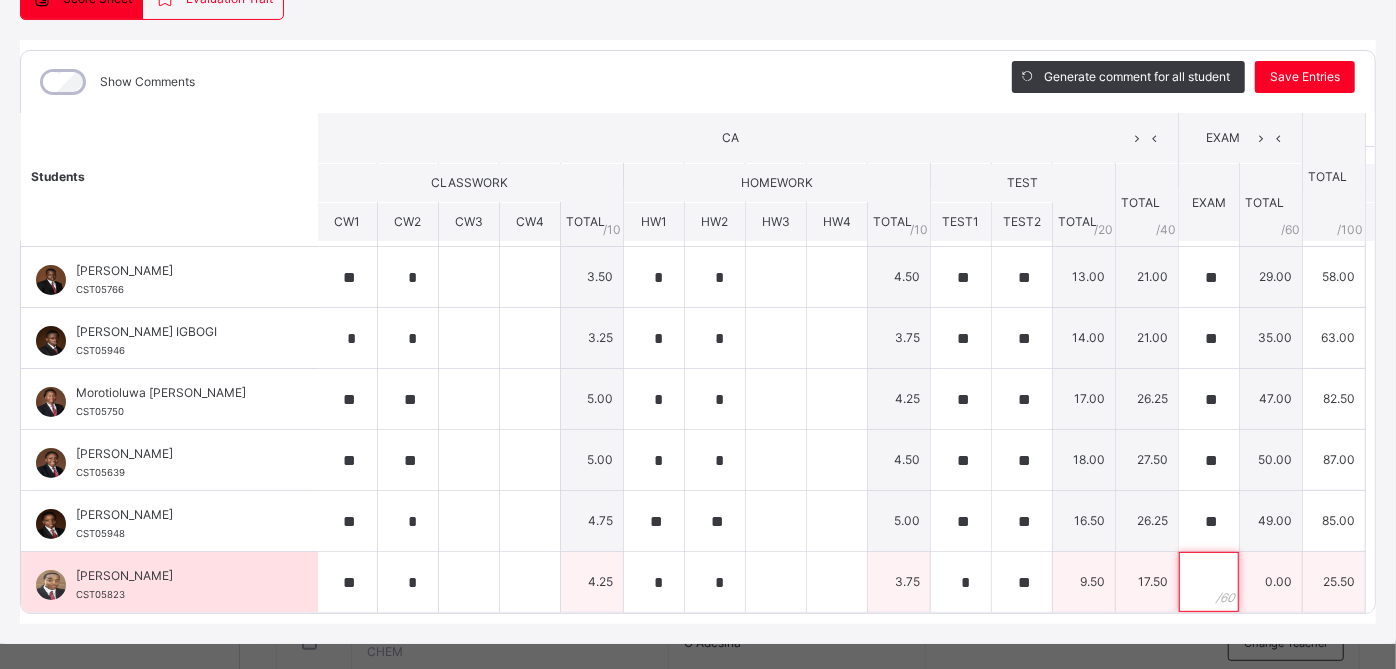 click at bounding box center [1209, 582] 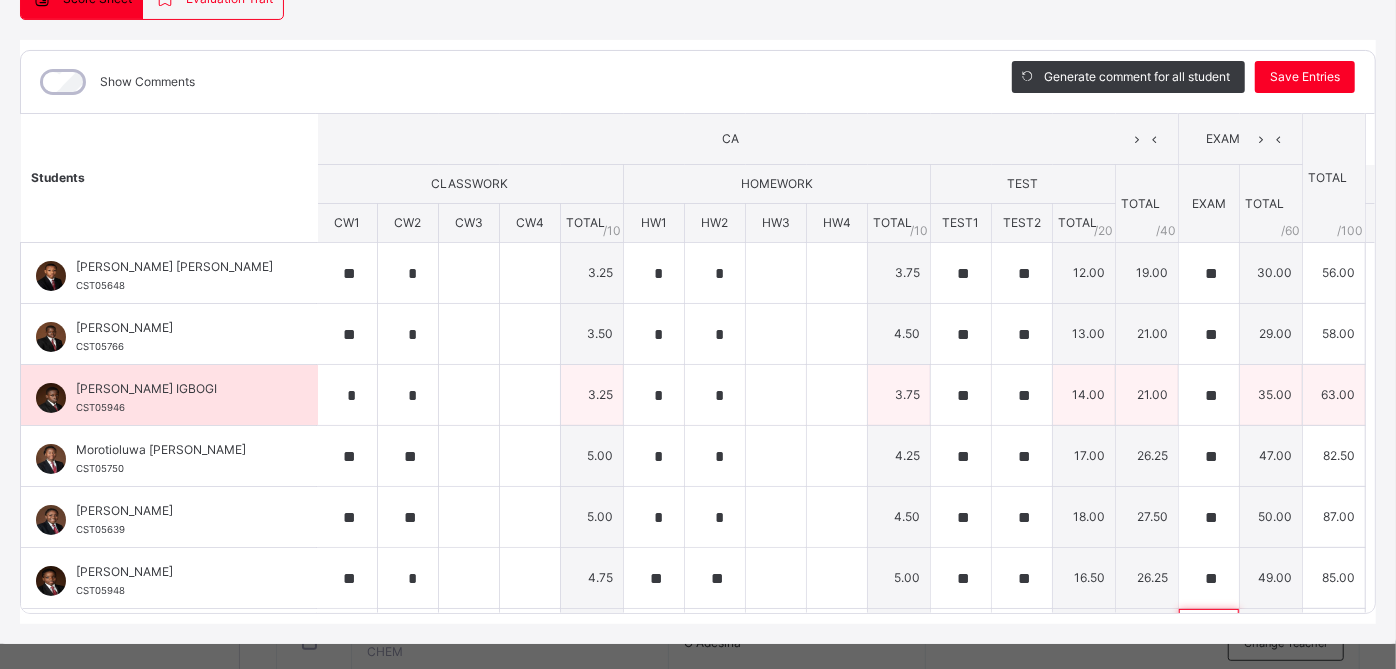 scroll, scrollTop: 0, scrollLeft: 2, axis: horizontal 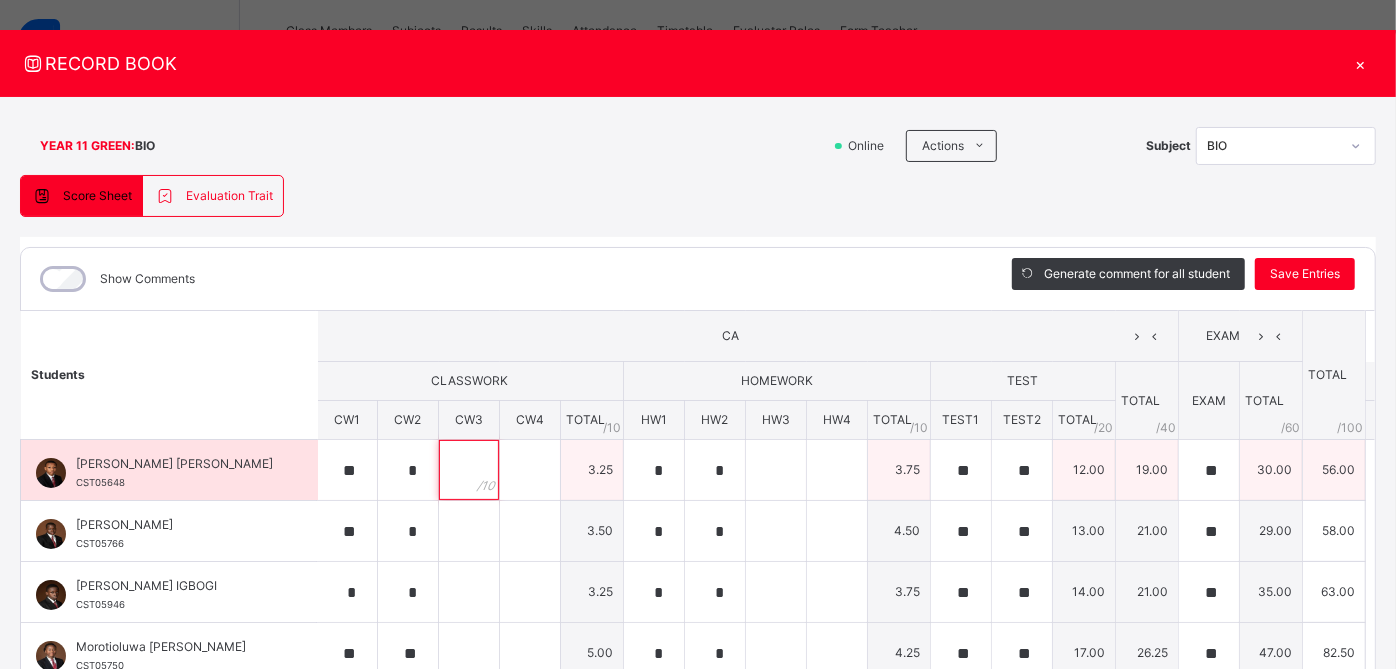 click at bounding box center (469, 470) 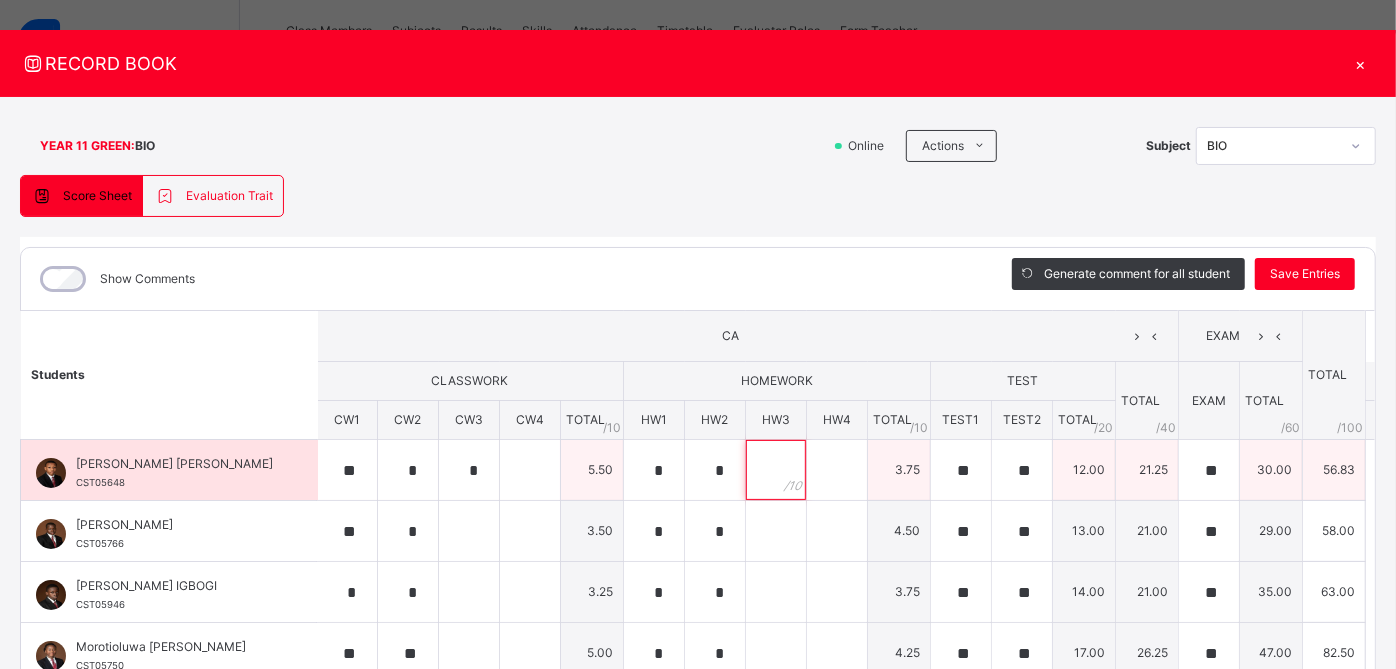 click at bounding box center (776, 470) 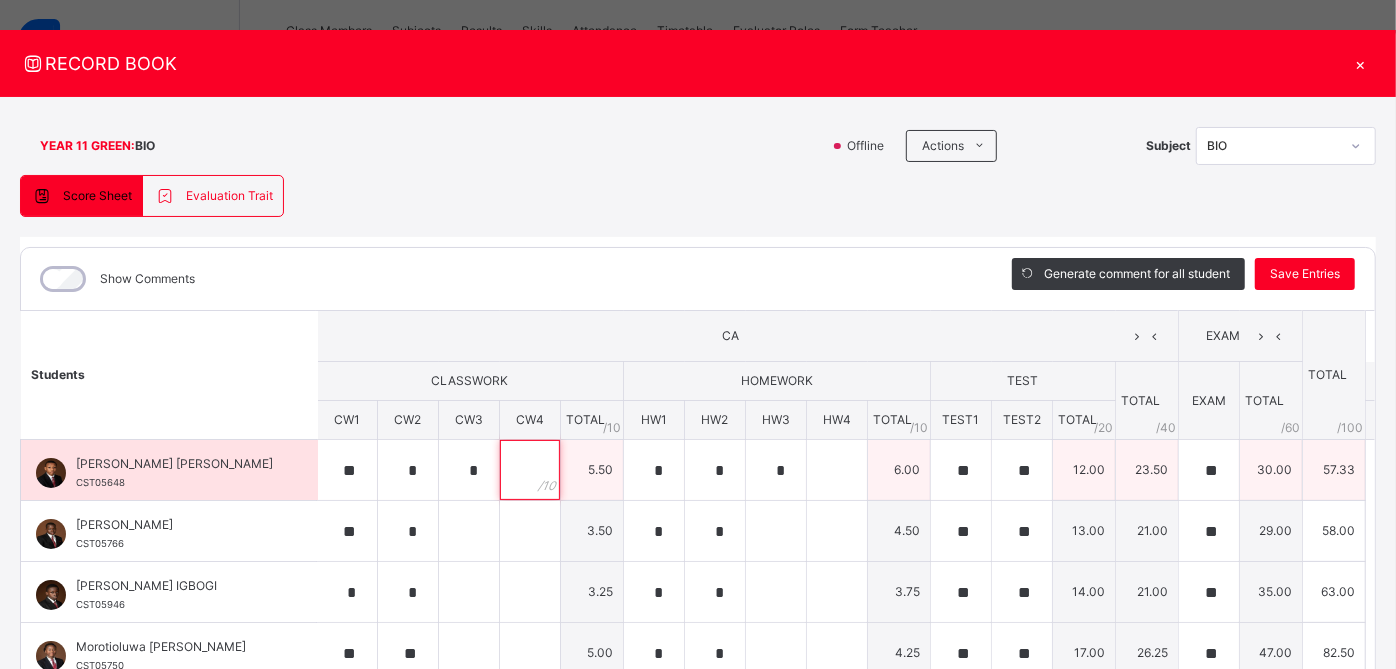 click at bounding box center (530, 470) 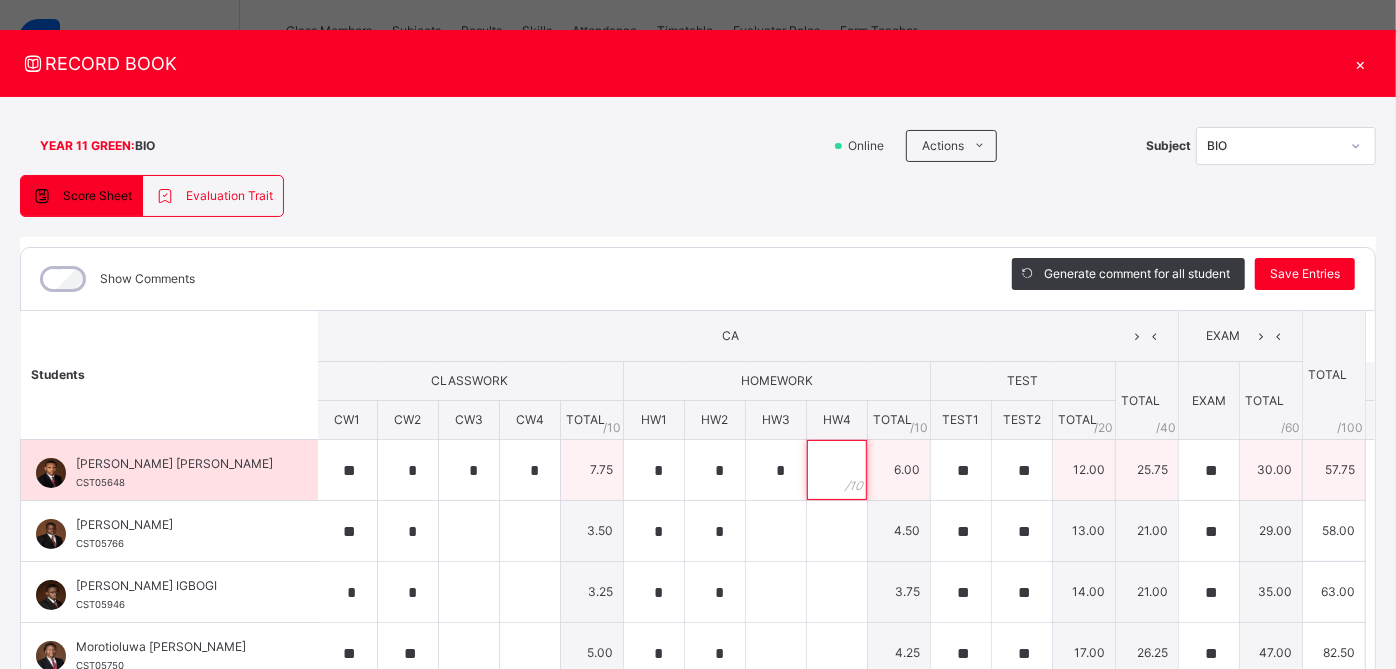 click at bounding box center (837, 470) 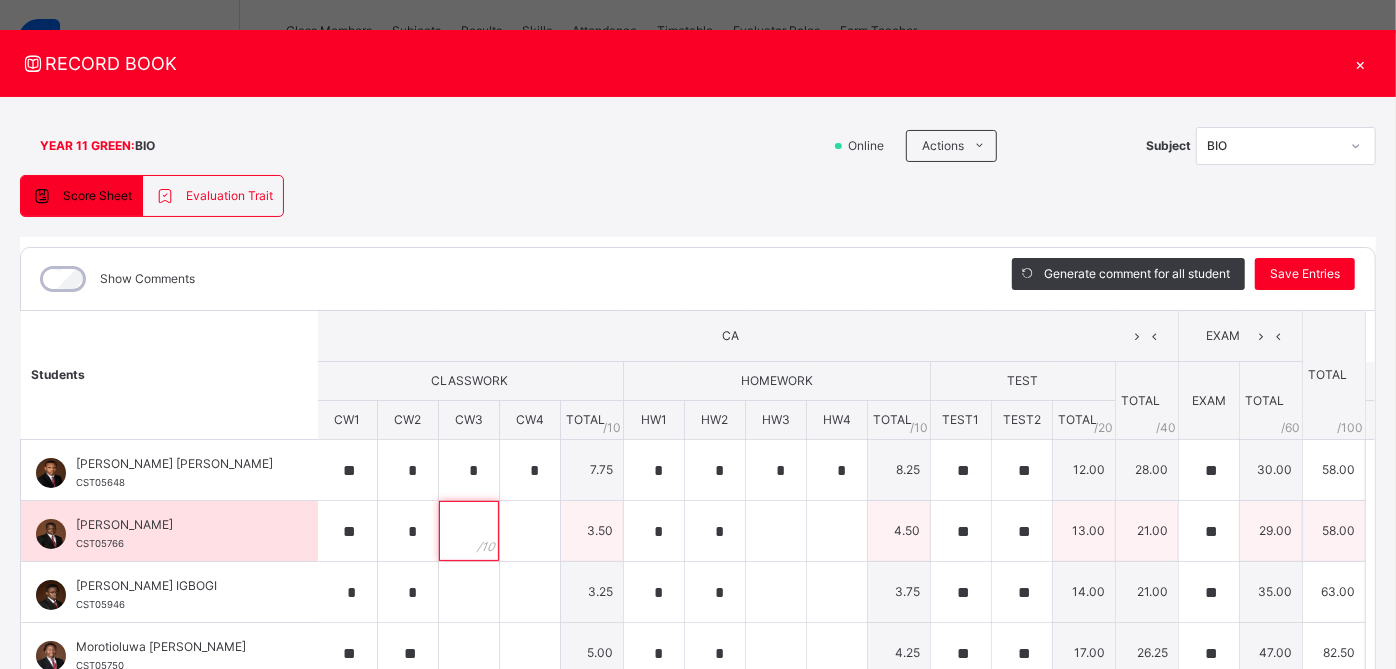 click at bounding box center (469, 531) 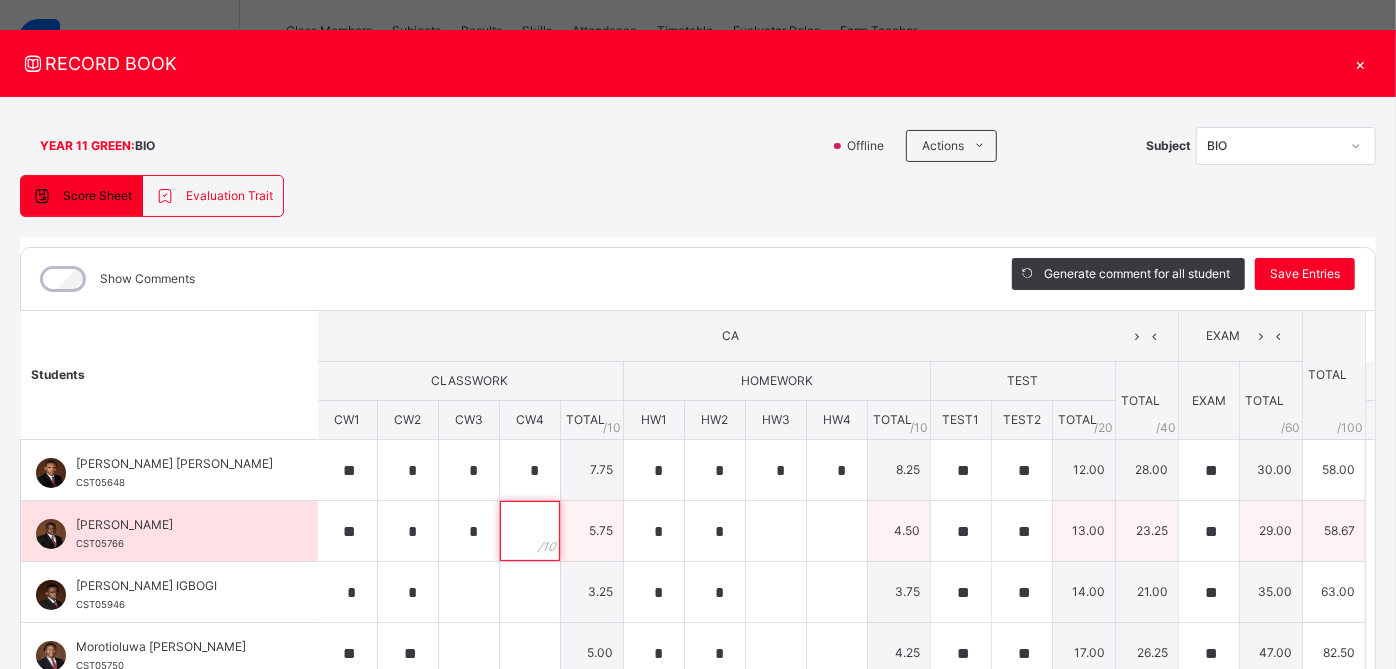 click at bounding box center (530, 531) 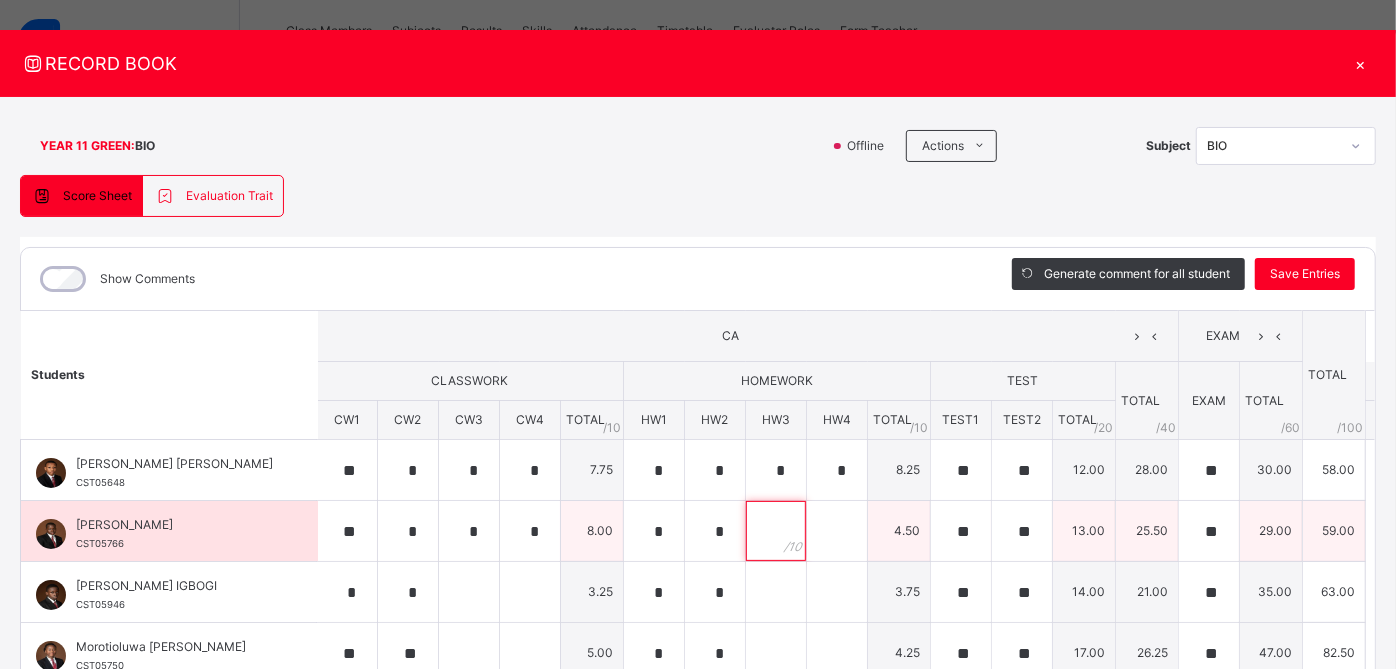 click at bounding box center [776, 531] 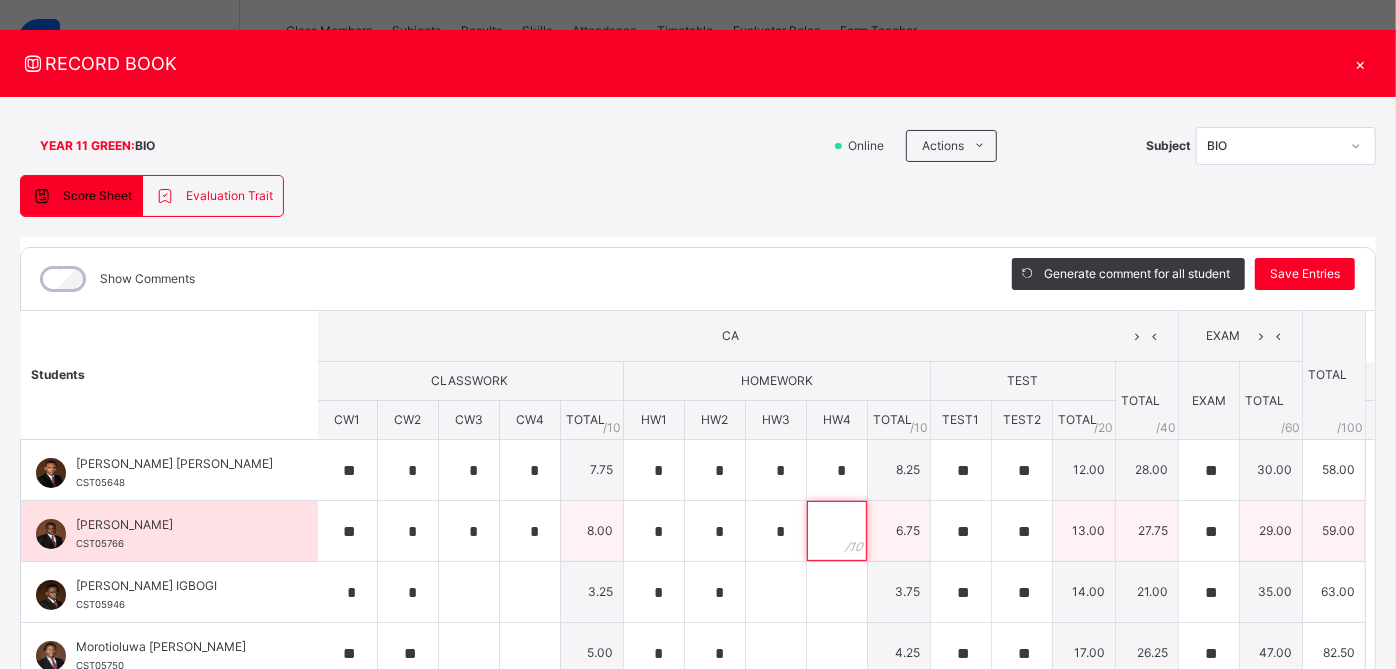 click at bounding box center [837, 531] 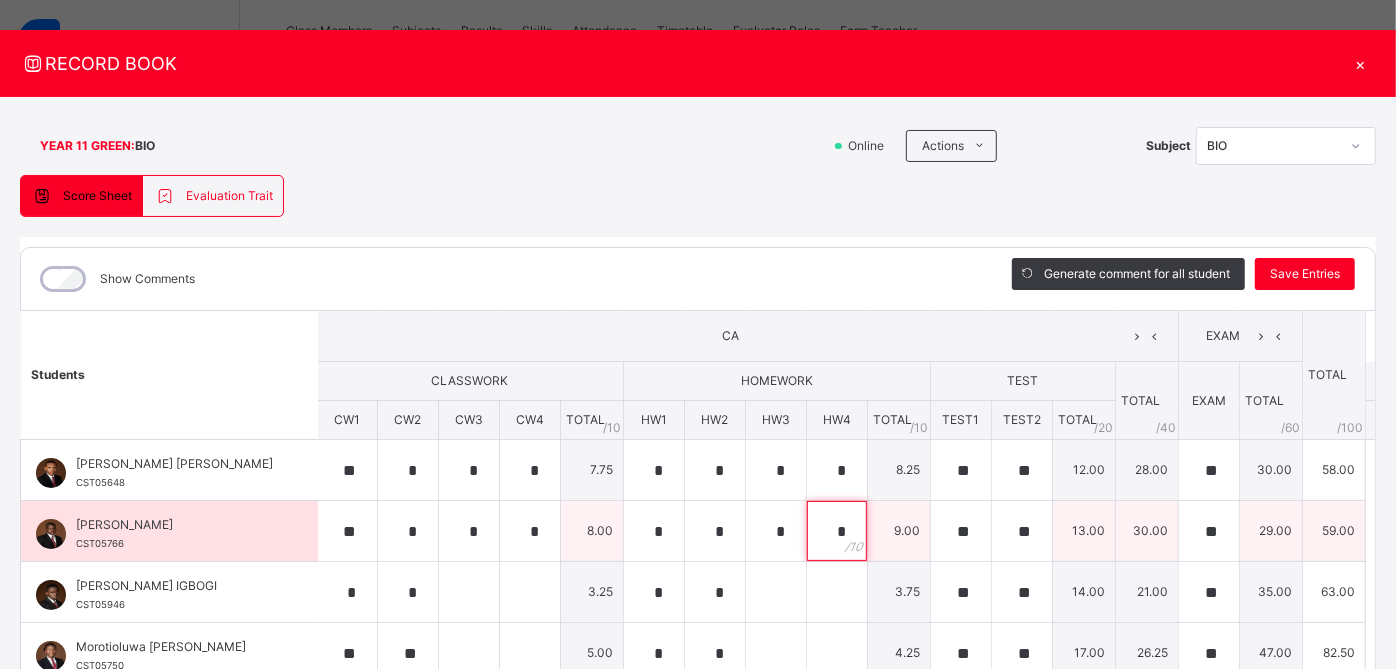 scroll, scrollTop: 71, scrollLeft: 2, axis: both 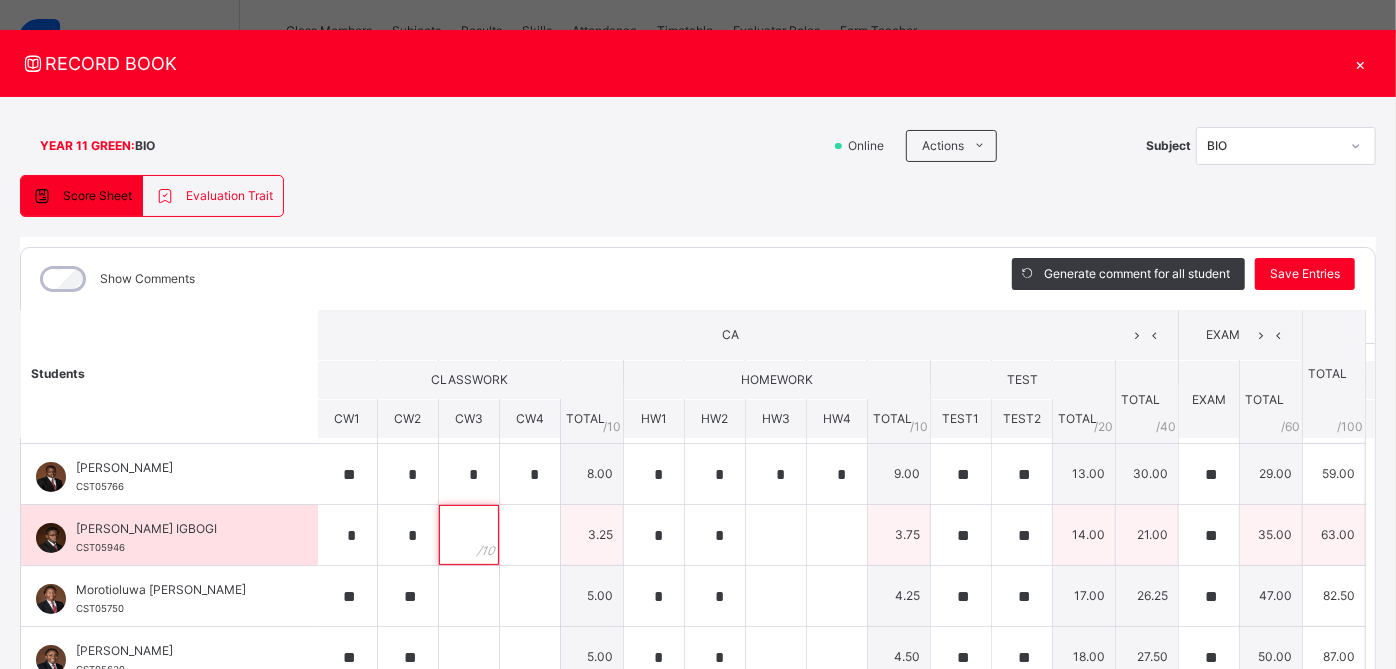 click at bounding box center (469, 535) 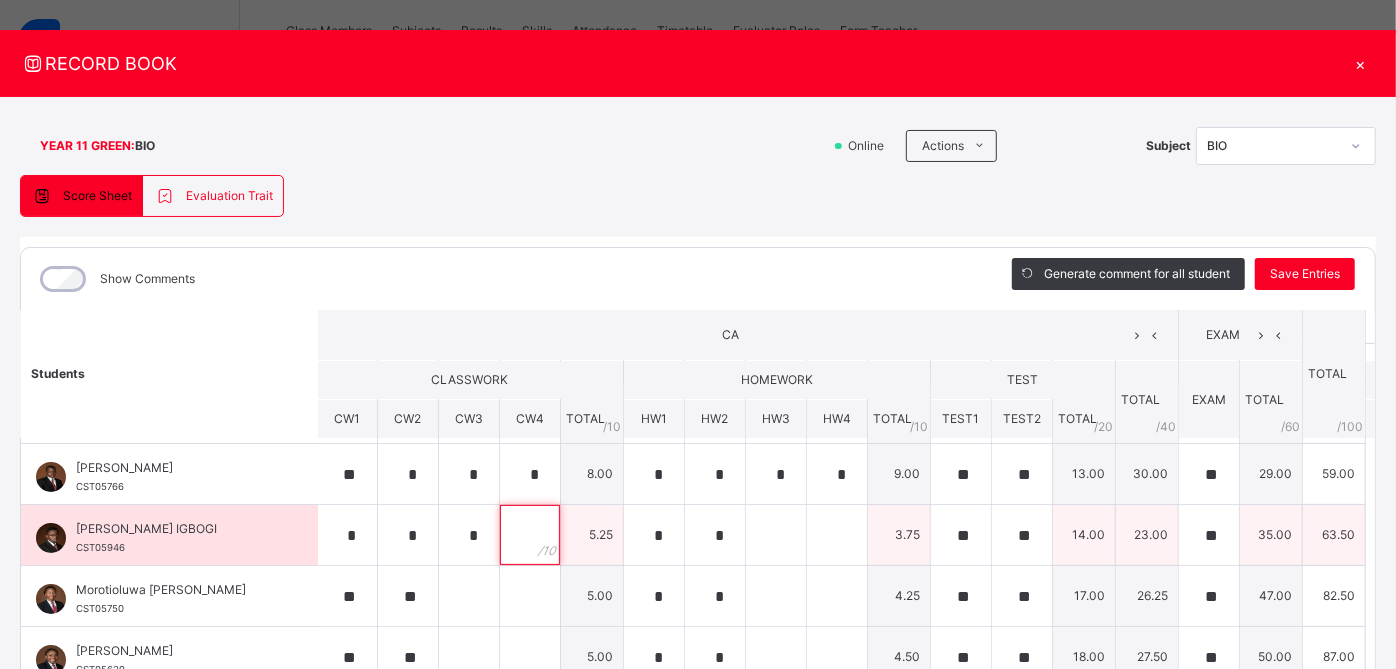 click at bounding box center (530, 535) 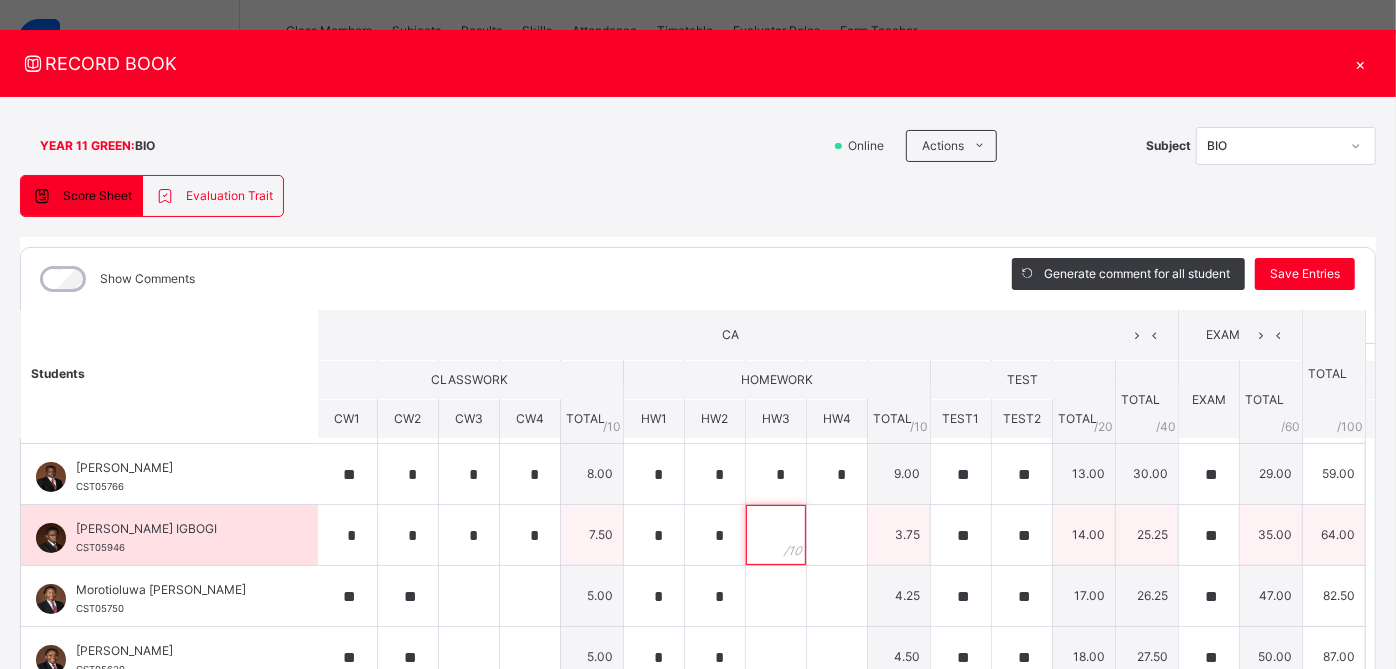 click at bounding box center (776, 535) 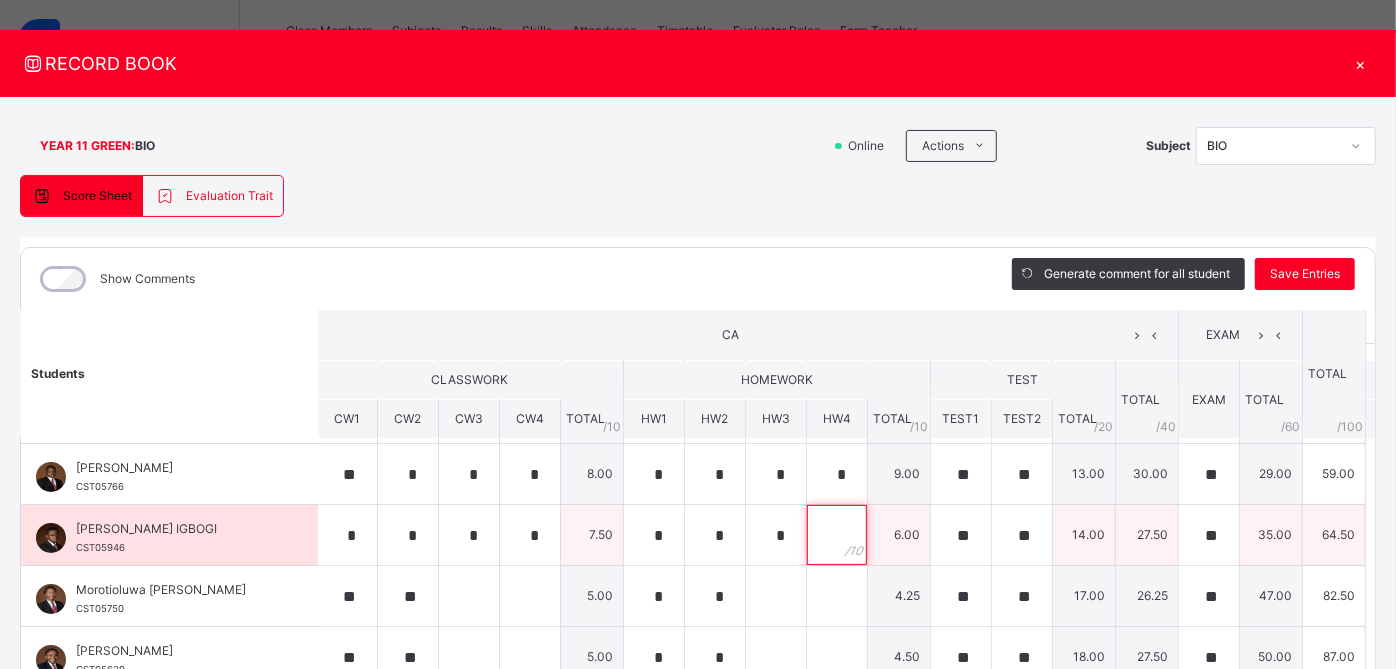click at bounding box center [837, 535] 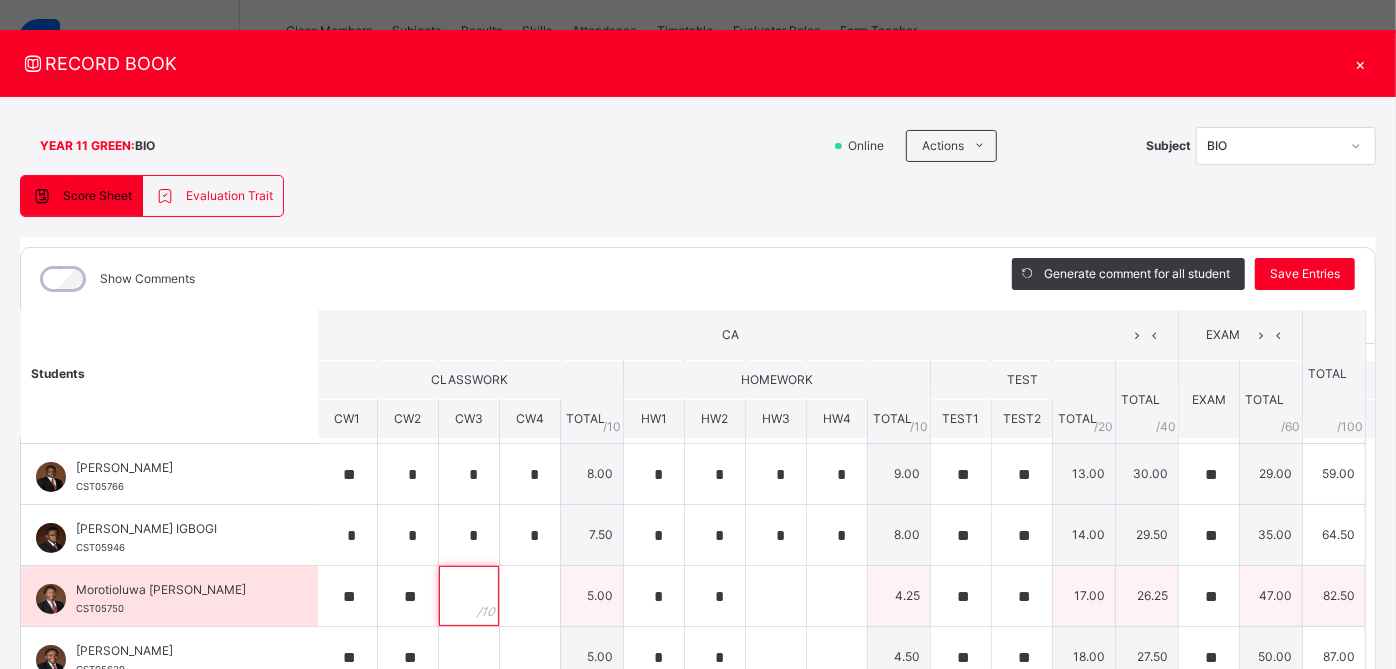 click at bounding box center [469, 596] 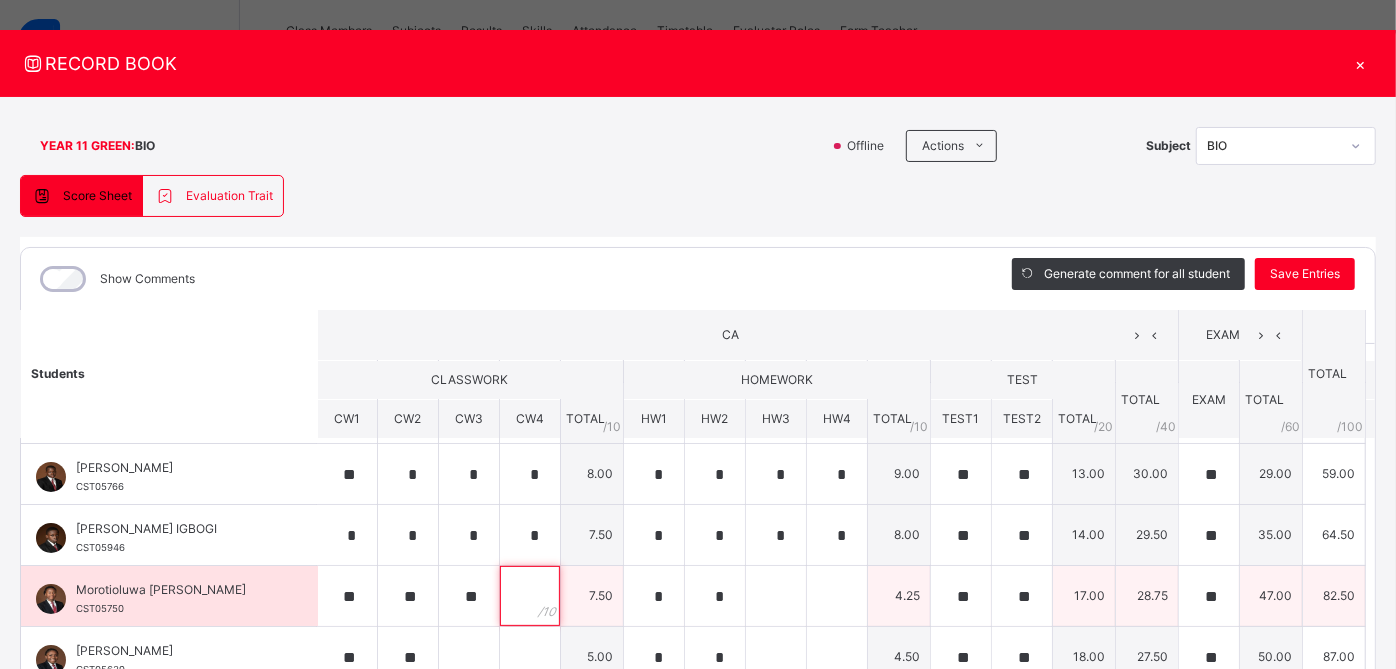 click at bounding box center [530, 596] 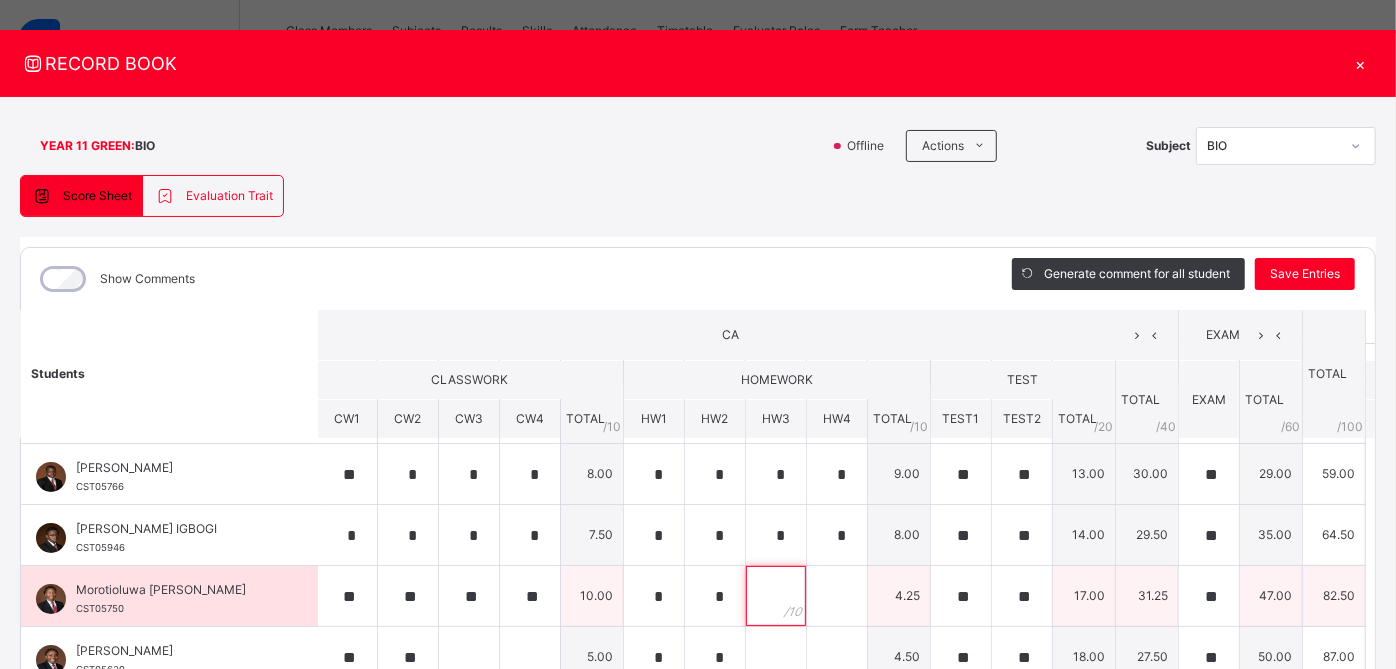click at bounding box center [776, 596] 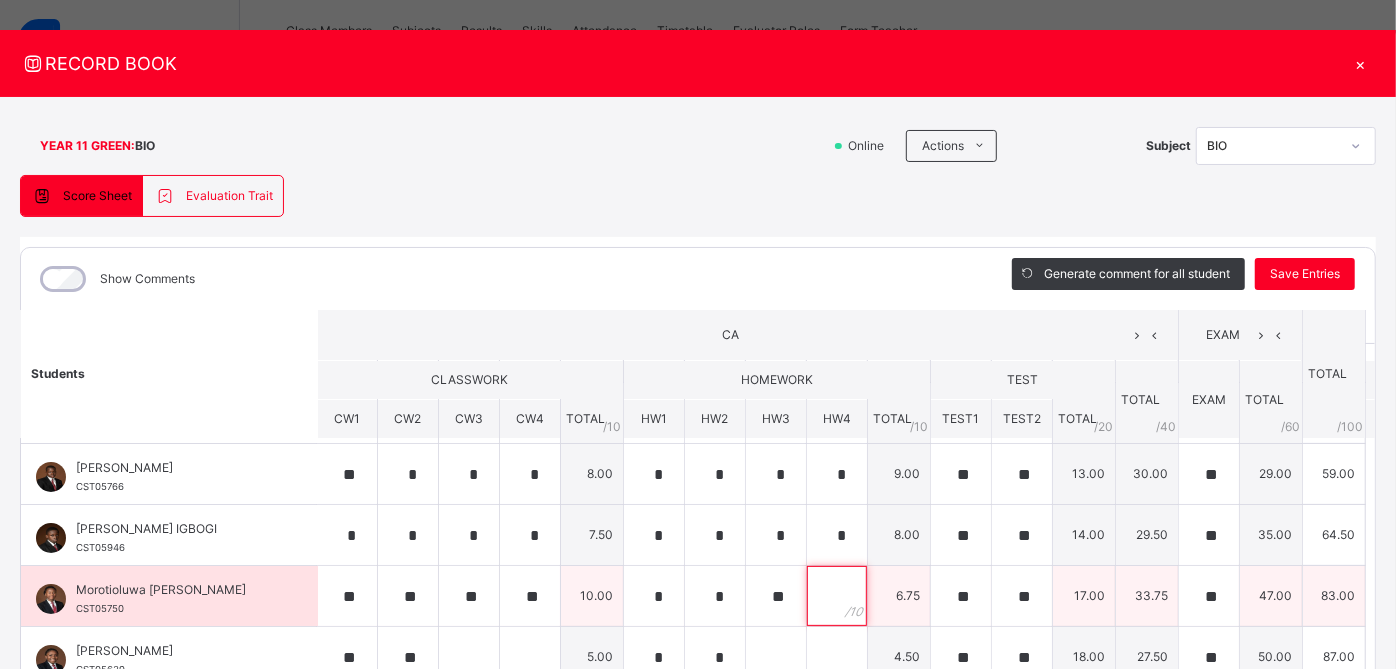 click at bounding box center (837, 596) 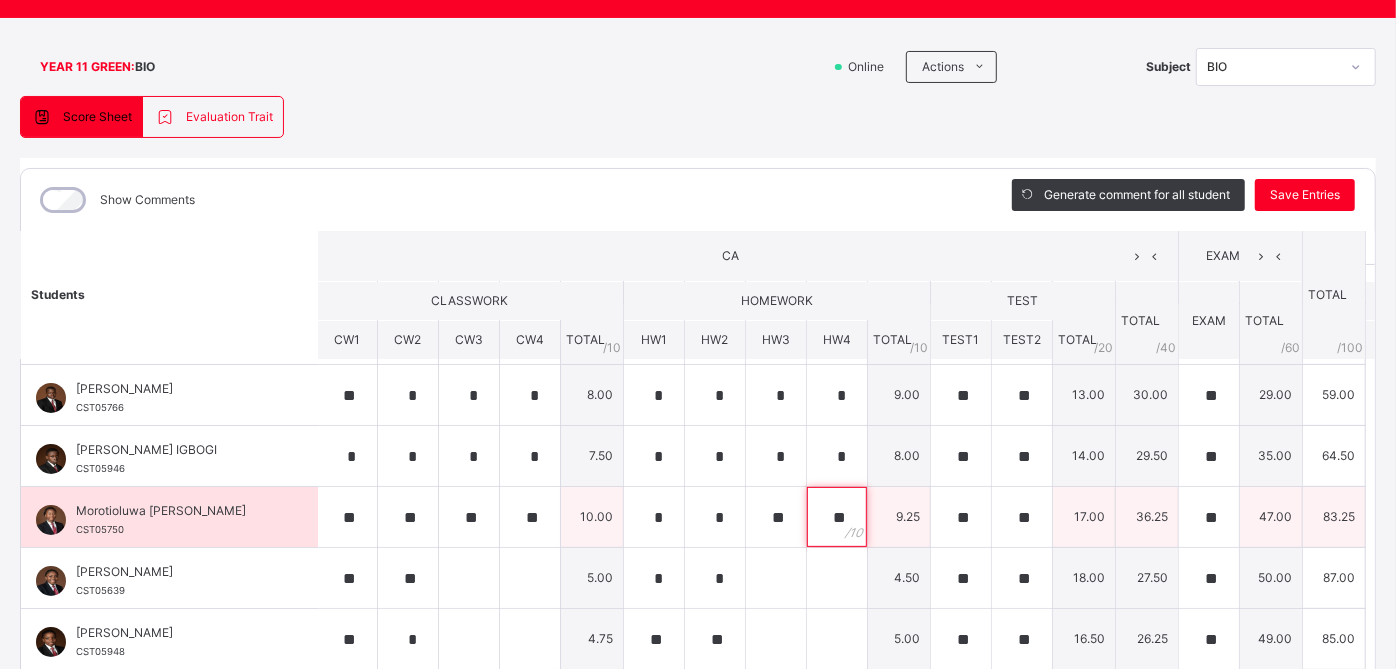 scroll, scrollTop: 108, scrollLeft: 0, axis: vertical 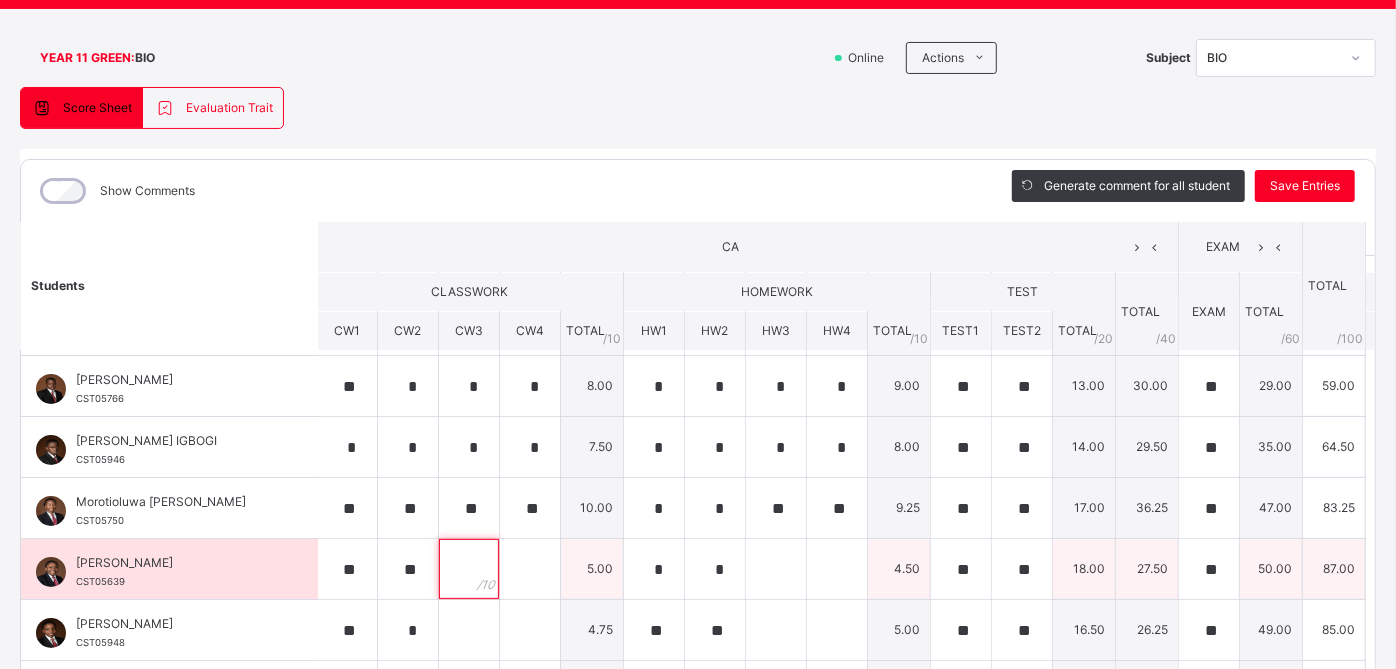 click at bounding box center [469, 569] 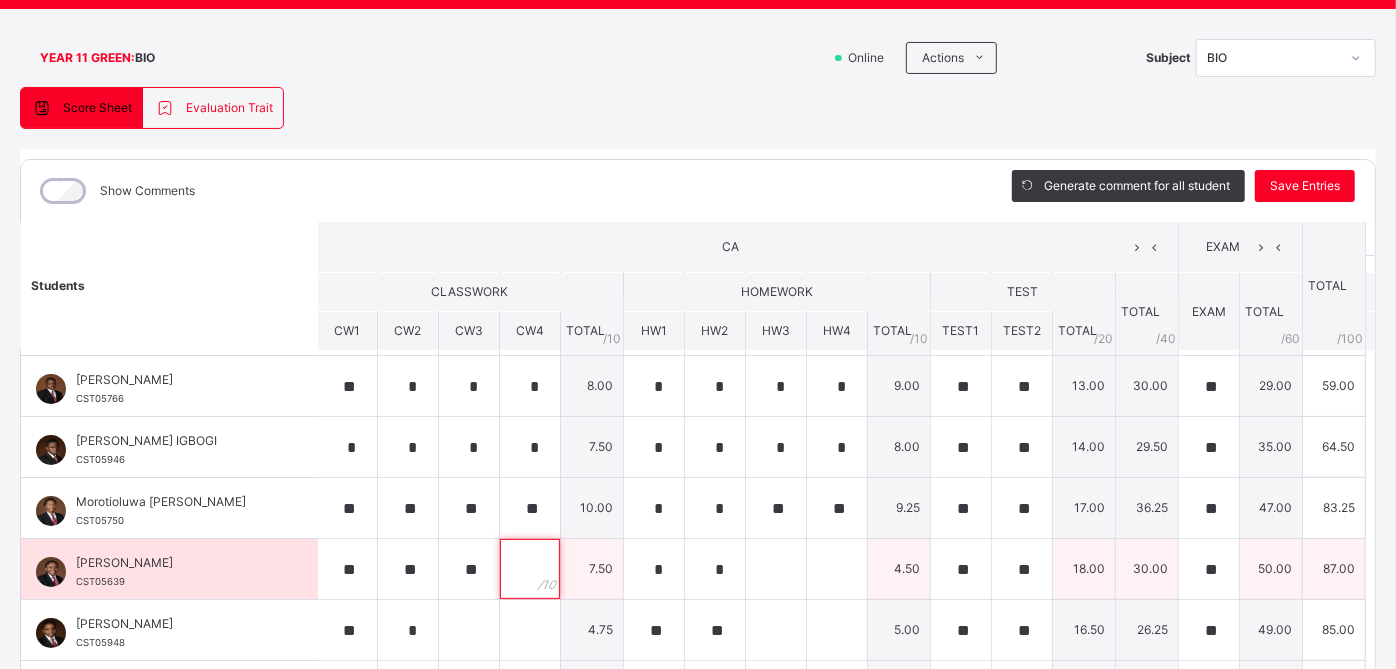 click at bounding box center [530, 569] 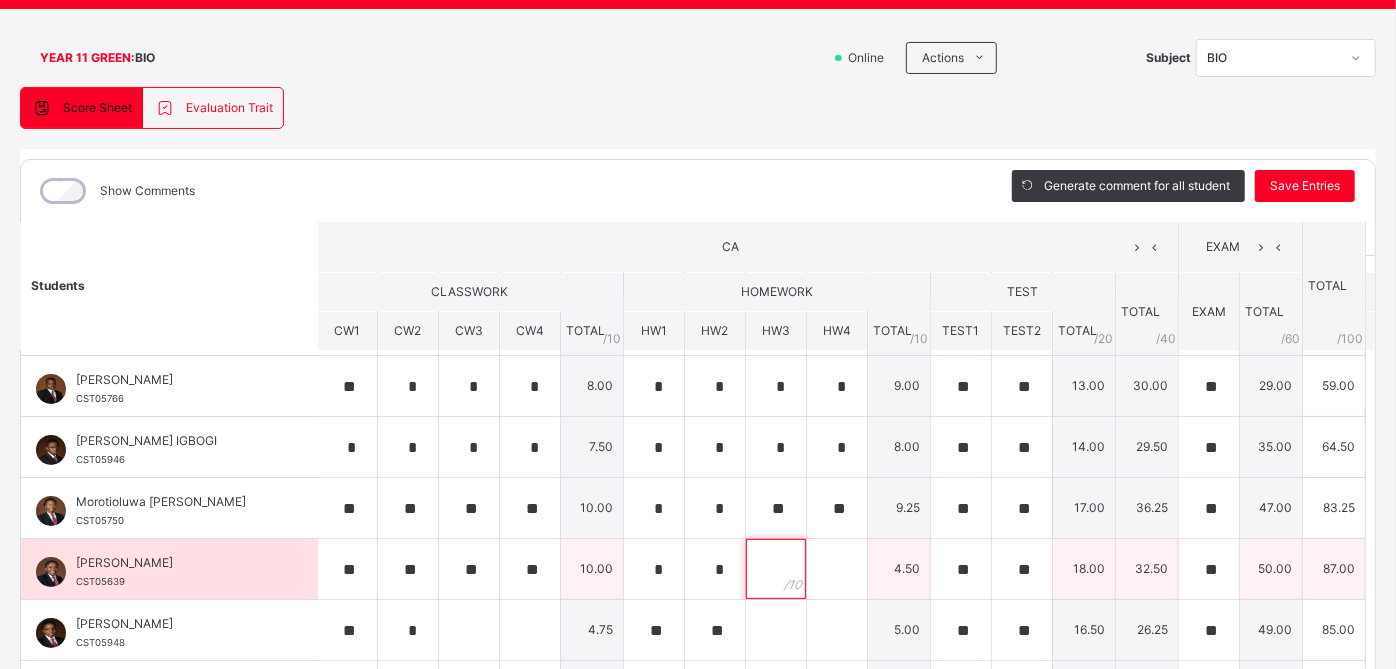 click at bounding box center (776, 569) 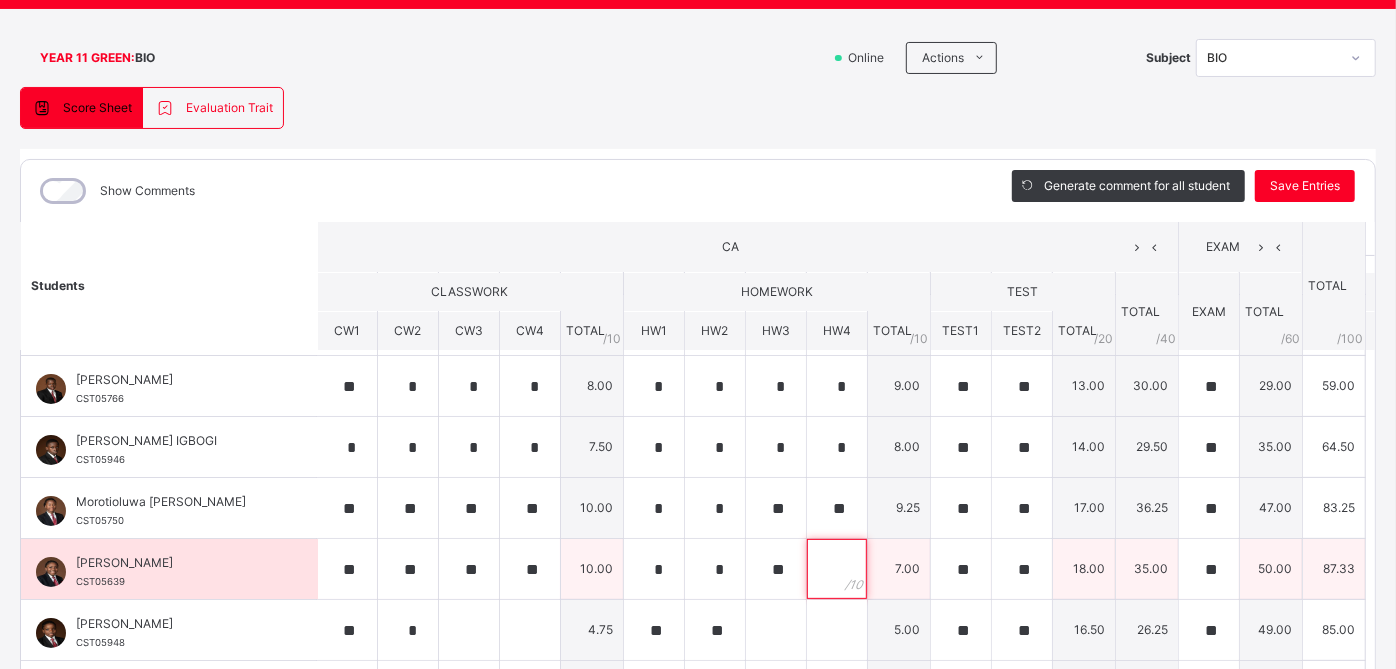 click at bounding box center (837, 569) 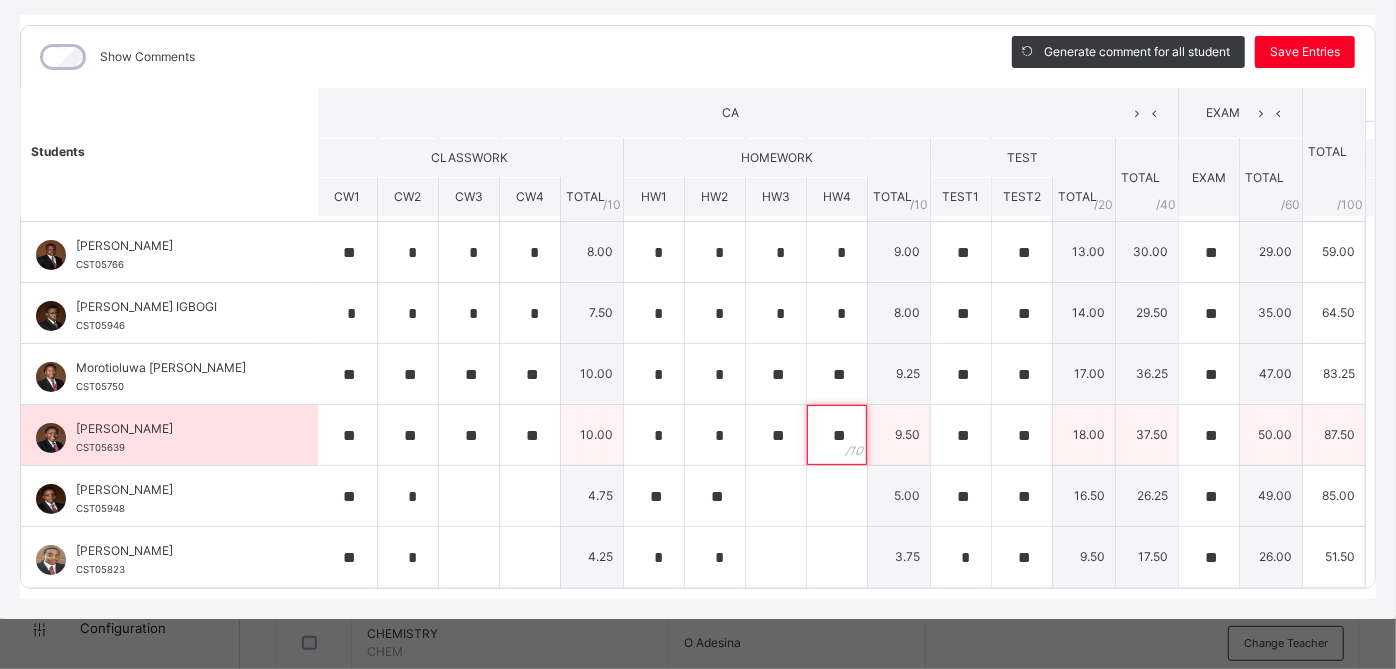 scroll, scrollTop: 257, scrollLeft: 0, axis: vertical 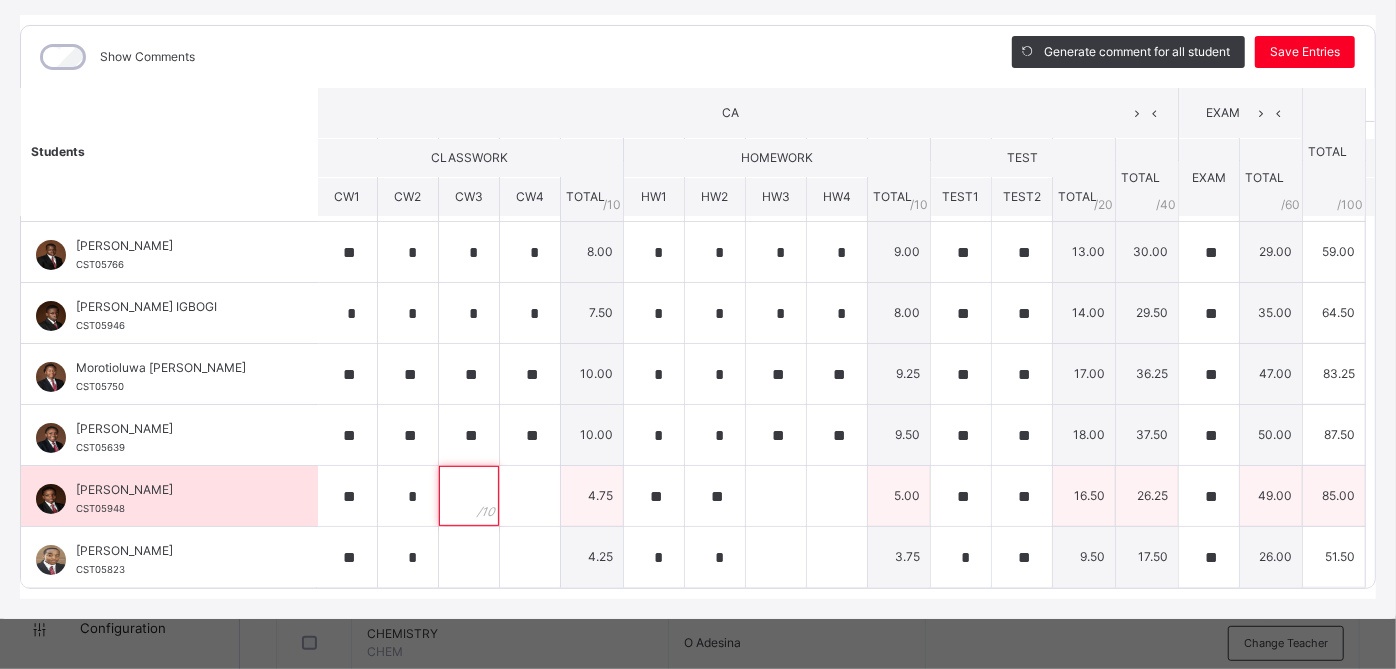 click at bounding box center [469, 496] 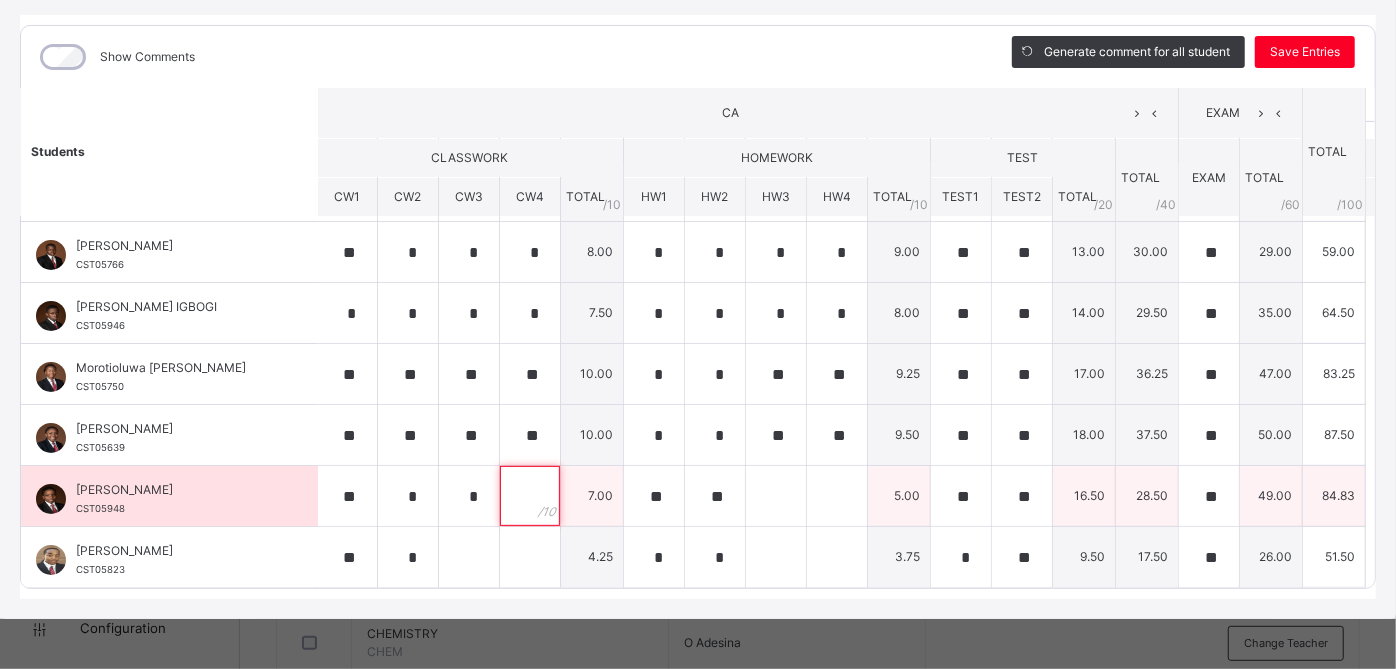 click at bounding box center (530, 496) 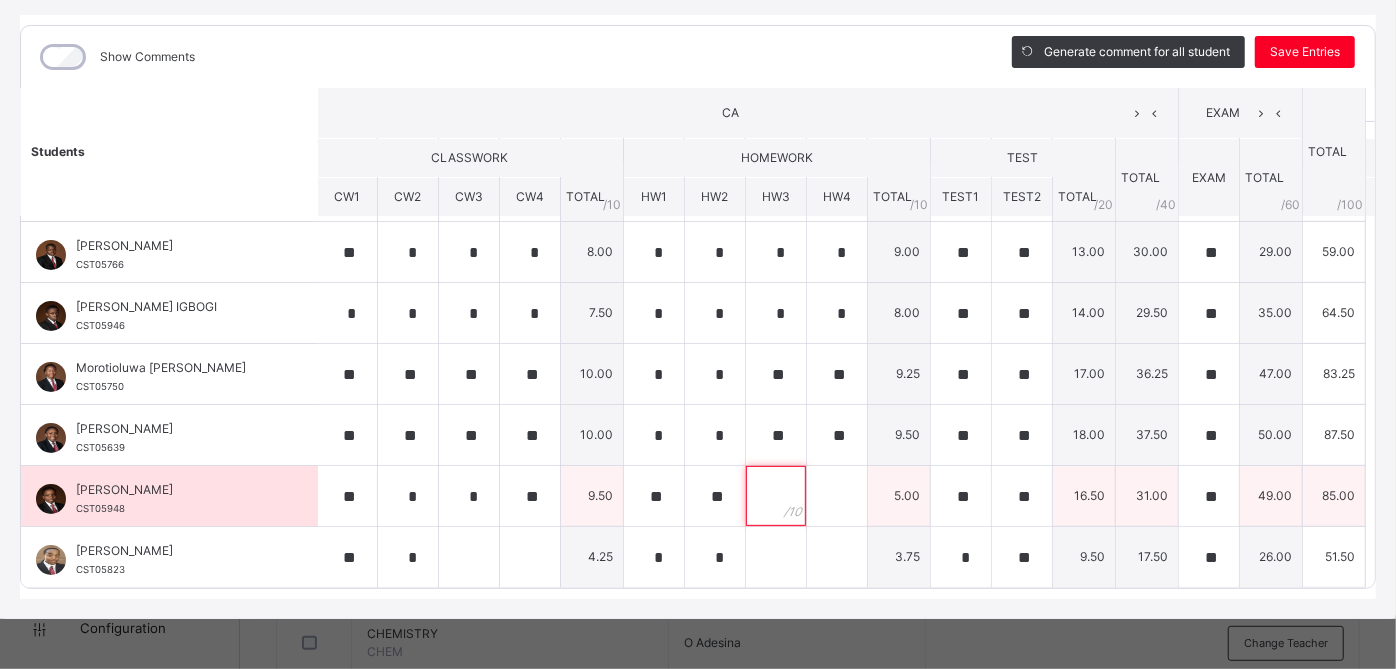 click at bounding box center [776, 496] 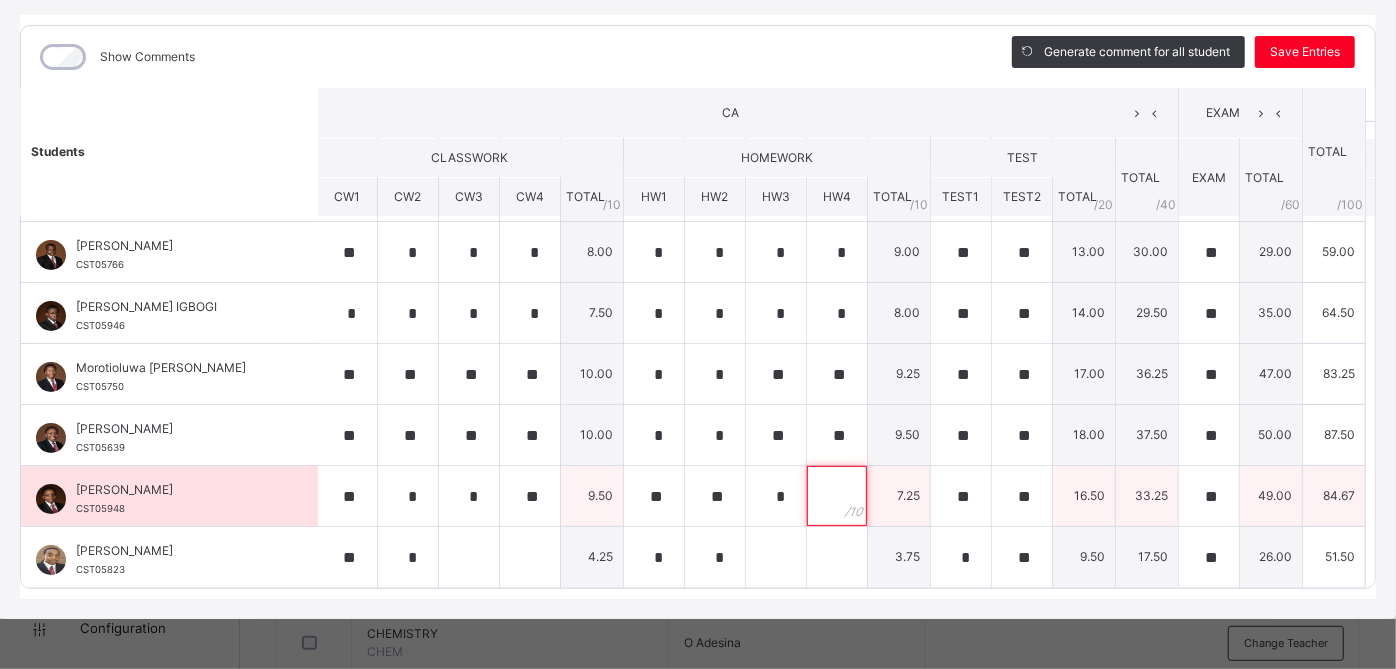 click at bounding box center (837, 496) 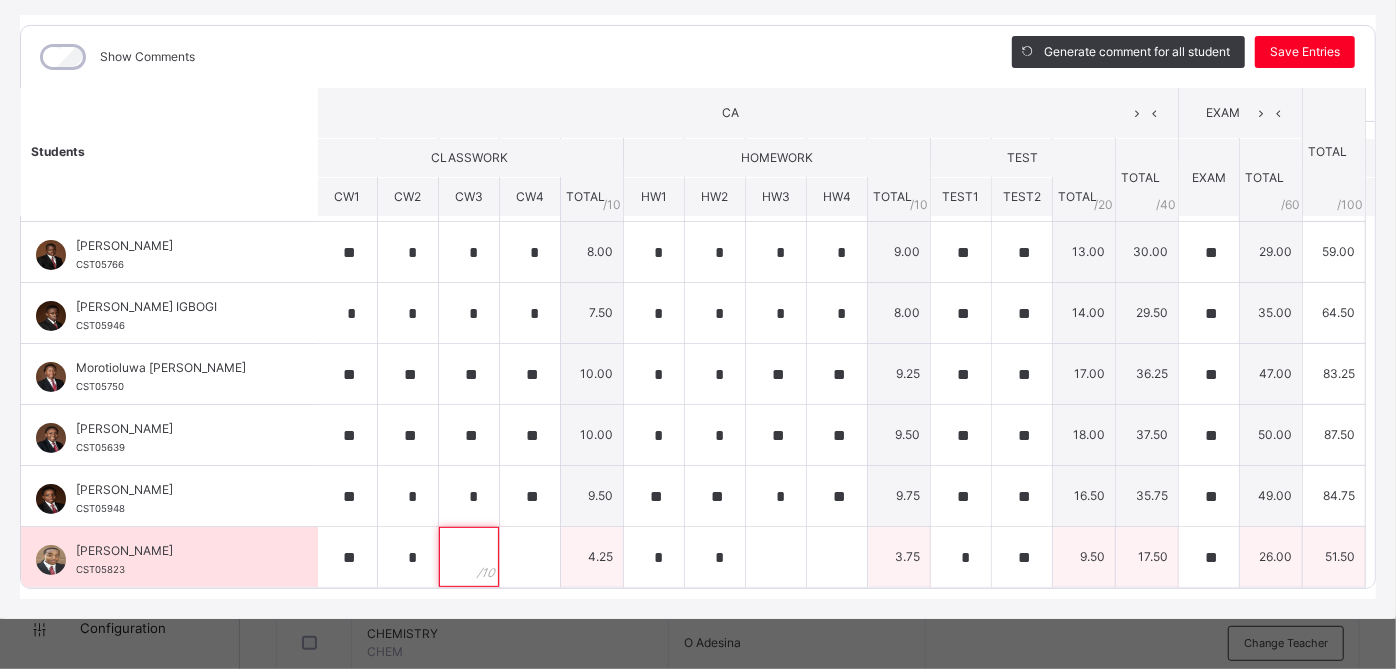 click at bounding box center (469, 557) 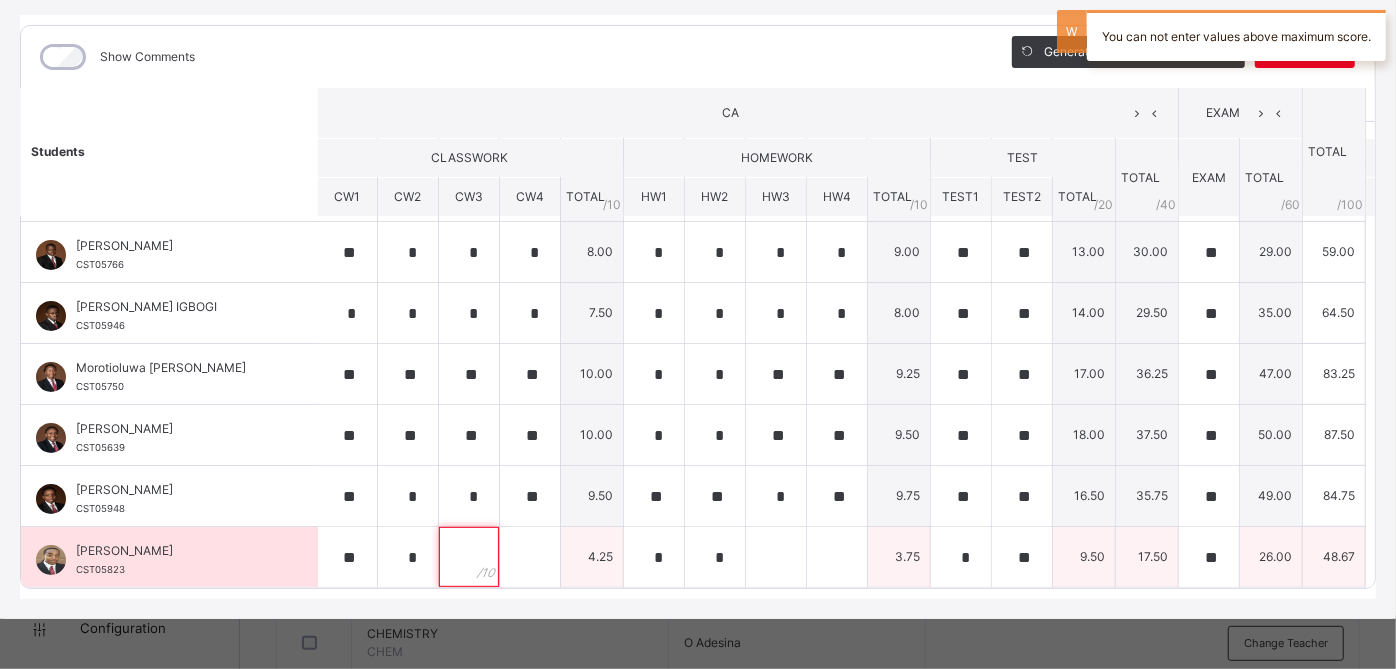 click at bounding box center (469, 557) 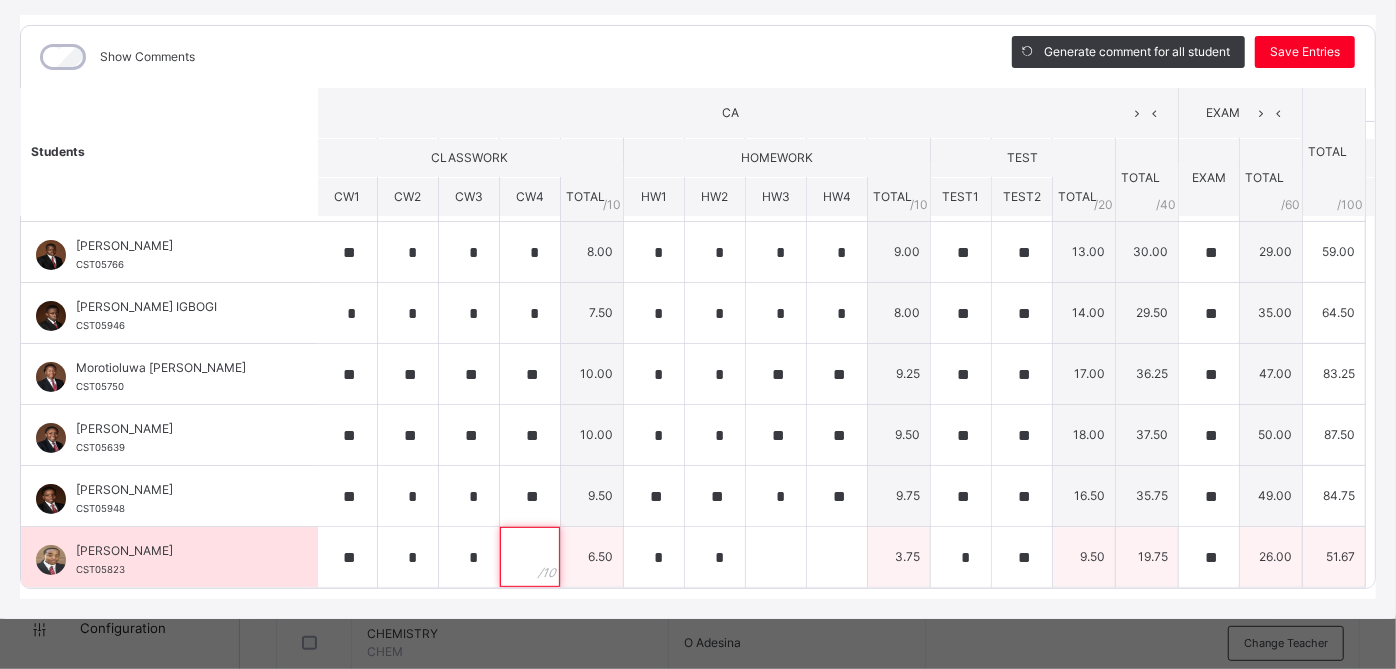 click at bounding box center (530, 557) 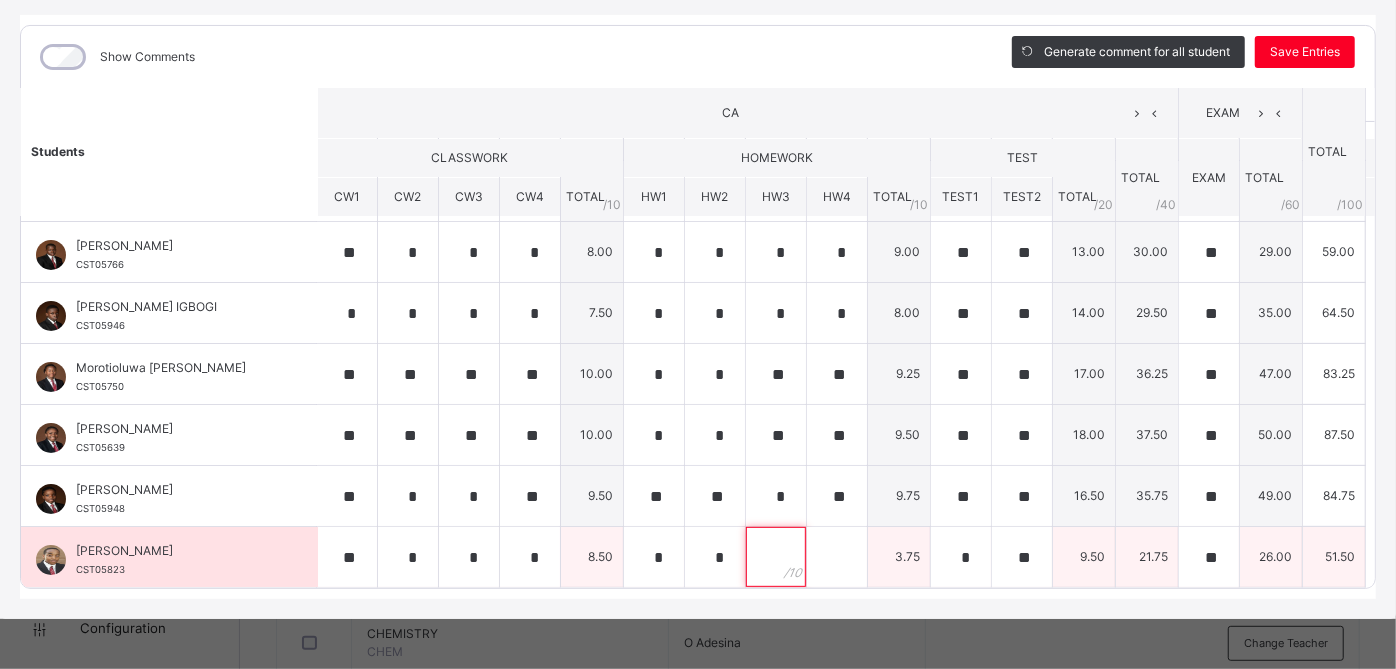 click at bounding box center [776, 557] 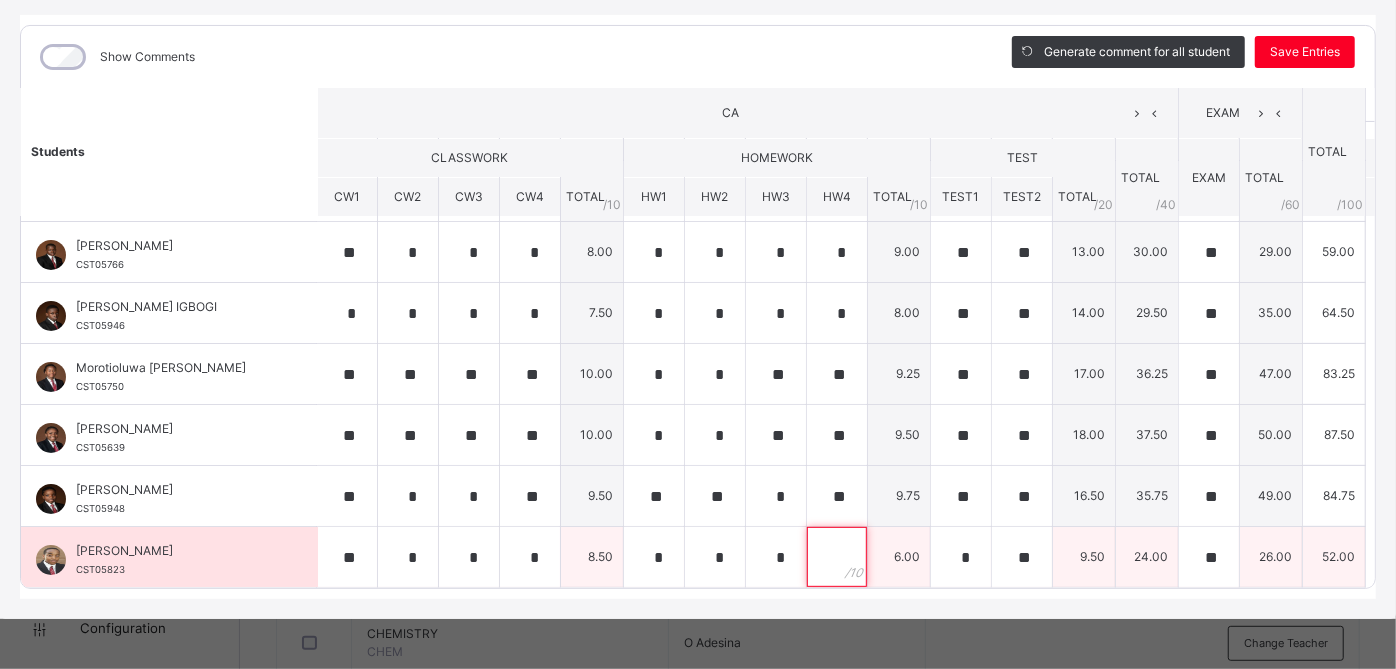 click at bounding box center [837, 557] 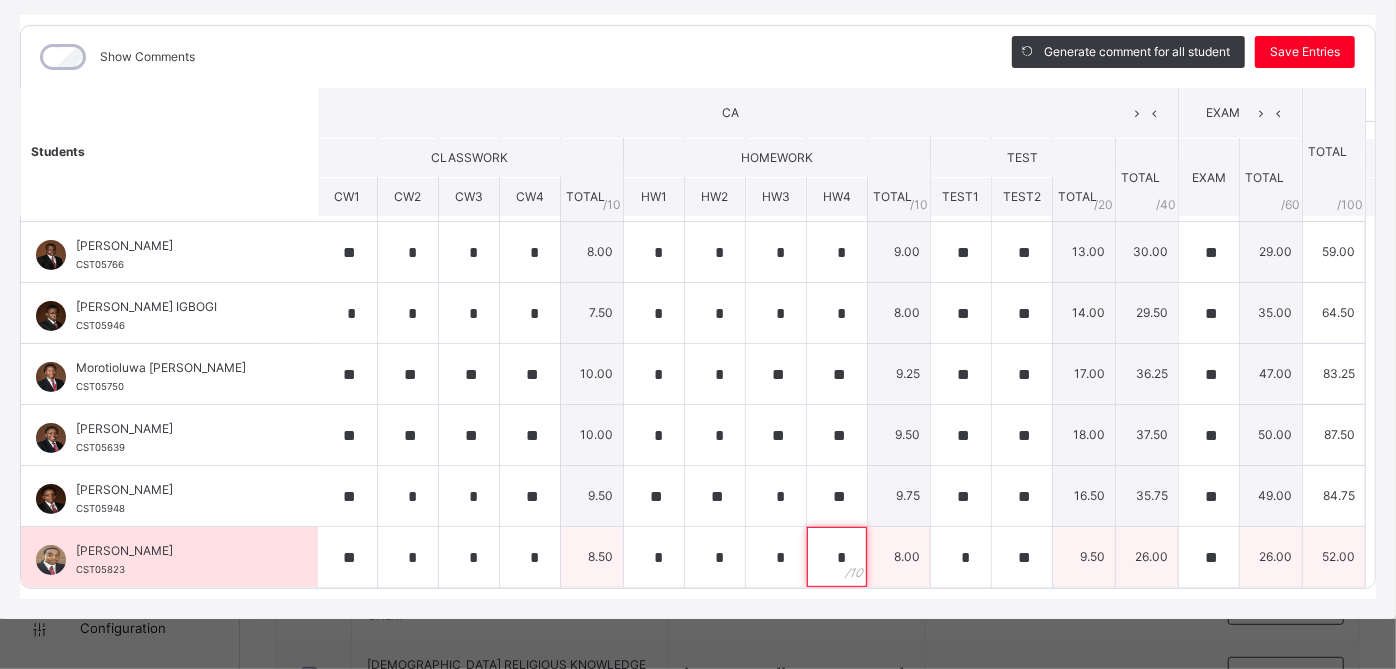 scroll, scrollTop: 399, scrollLeft: 0, axis: vertical 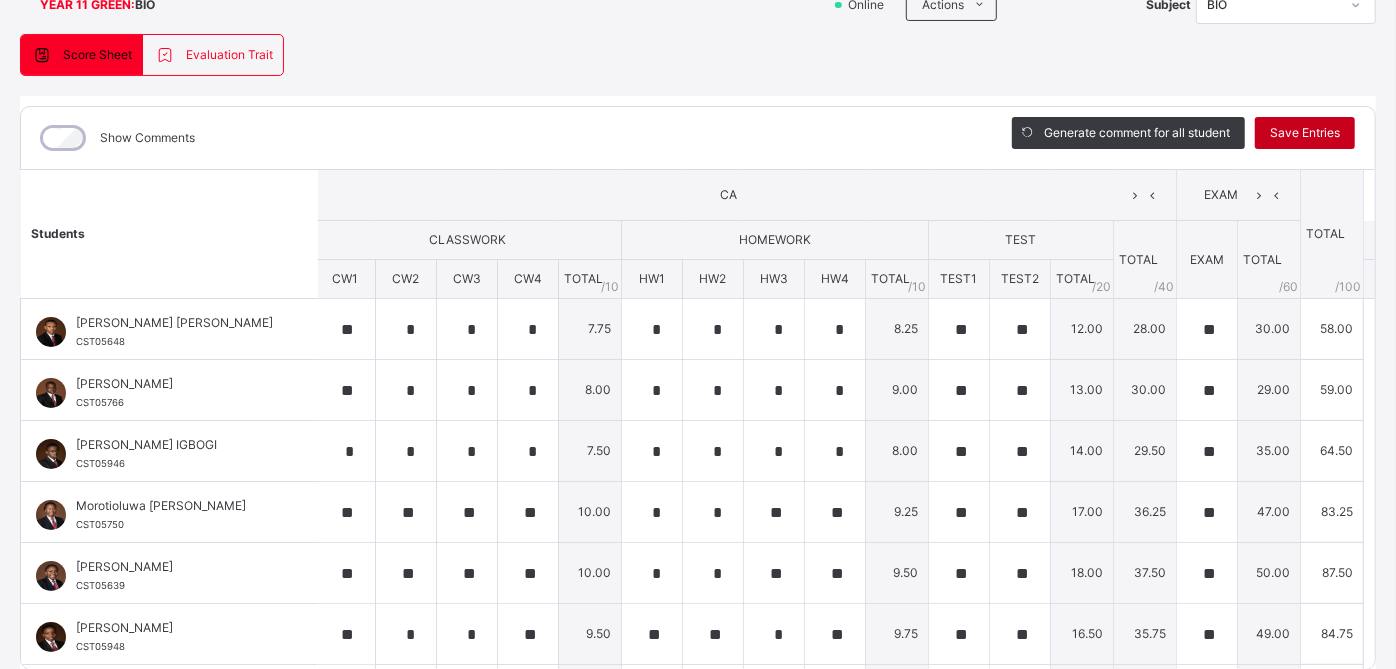 click on "Save Entries" at bounding box center [1305, 133] 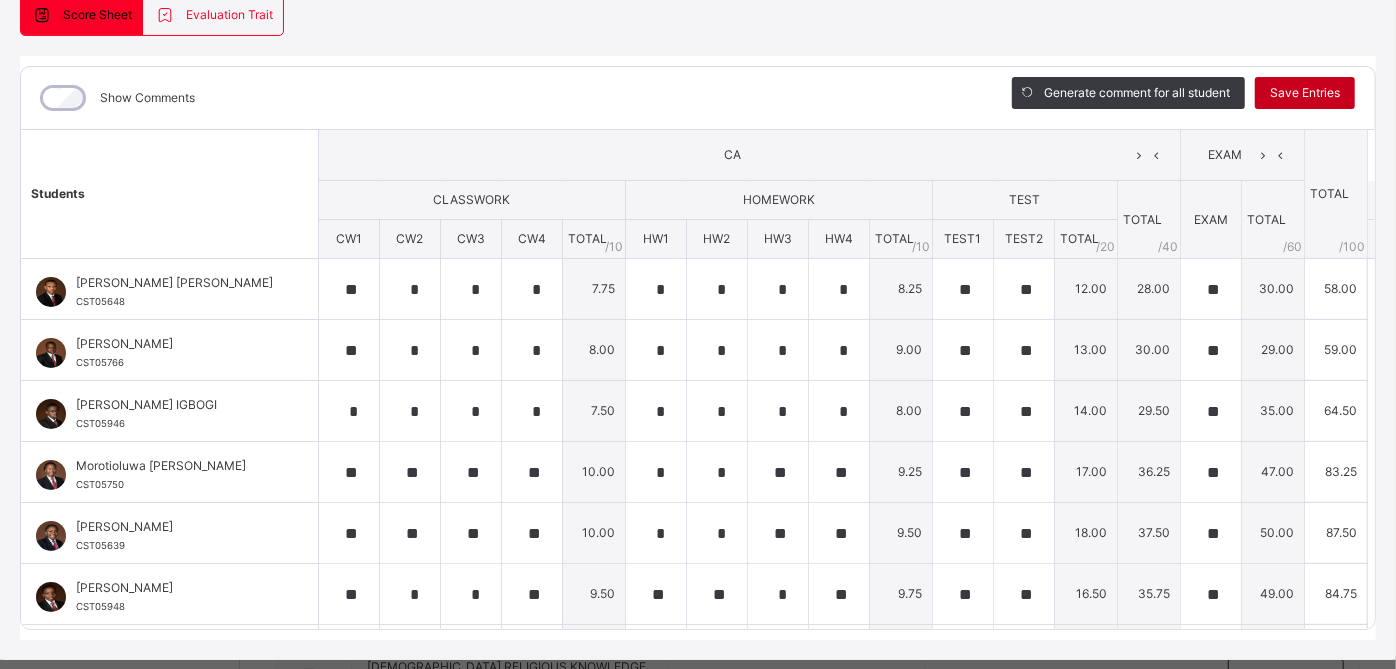 scroll, scrollTop: 222, scrollLeft: 0, axis: vertical 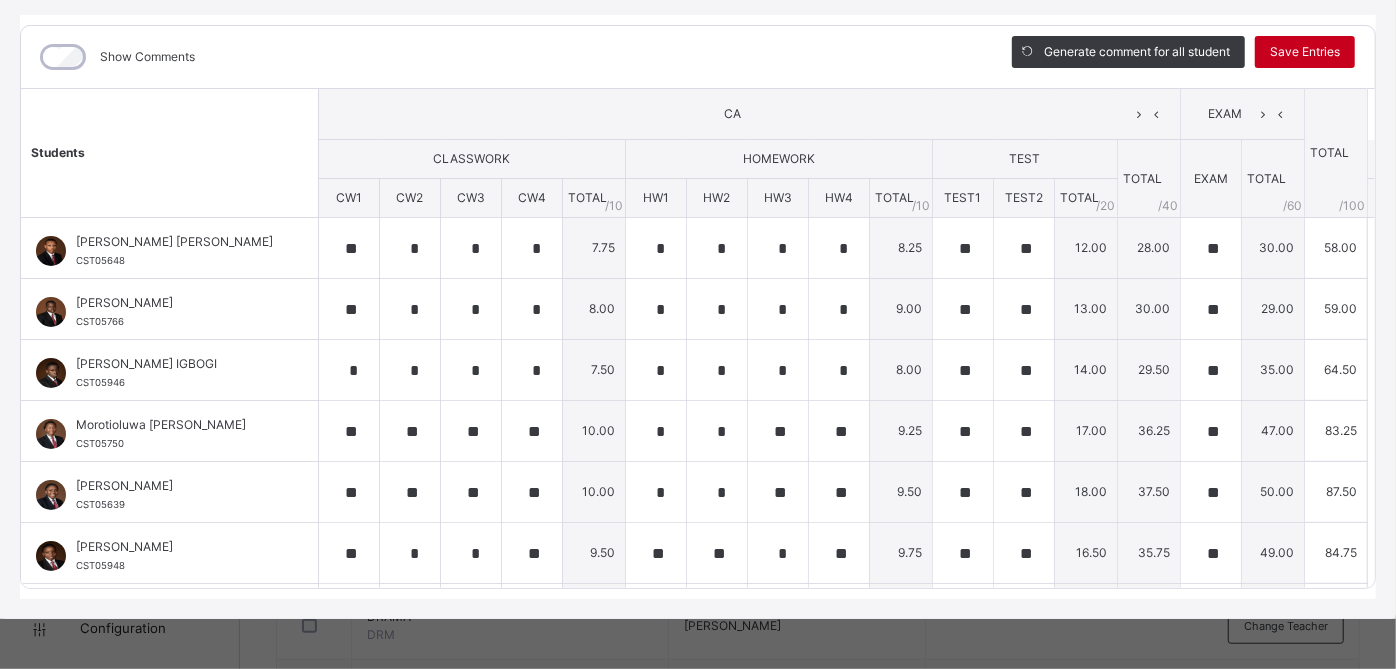 click on "Save Entries" at bounding box center [1305, 52] 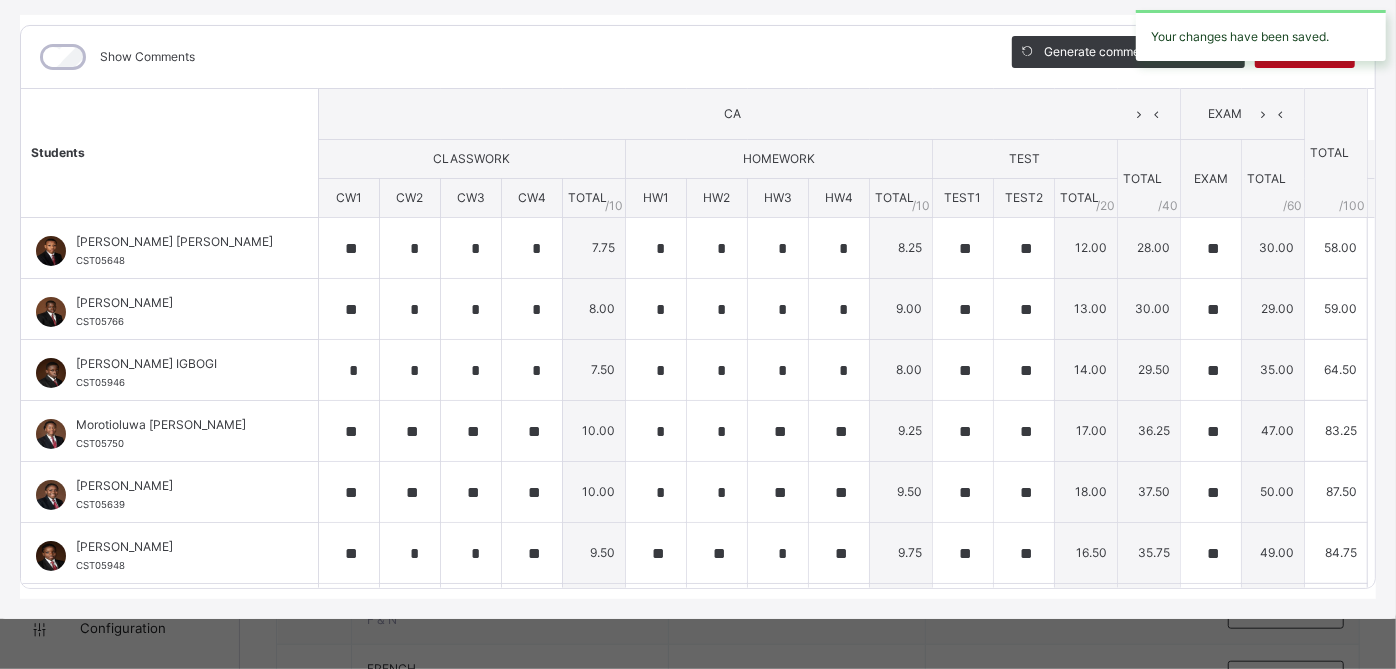 scroll, scrollTop: 885, scrollLeft: 0, axis: vertical 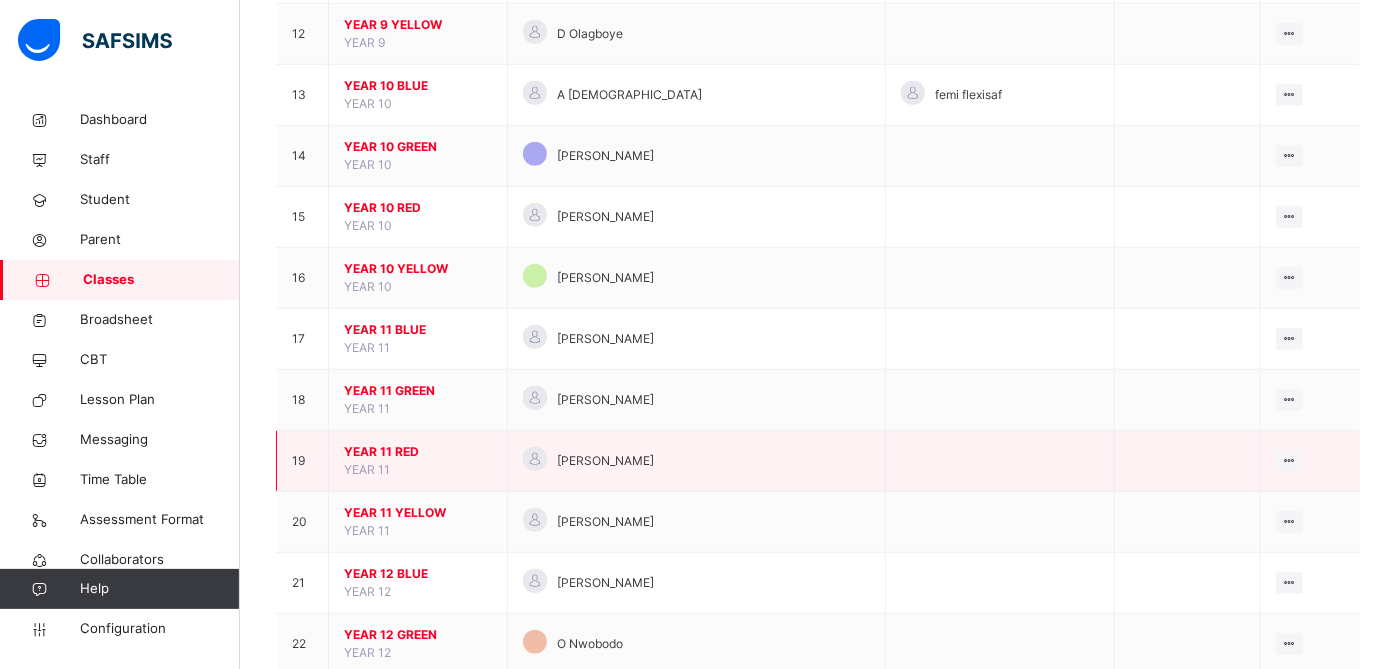 click on "YEAR 11   RED" at bounding box center (418, 452) 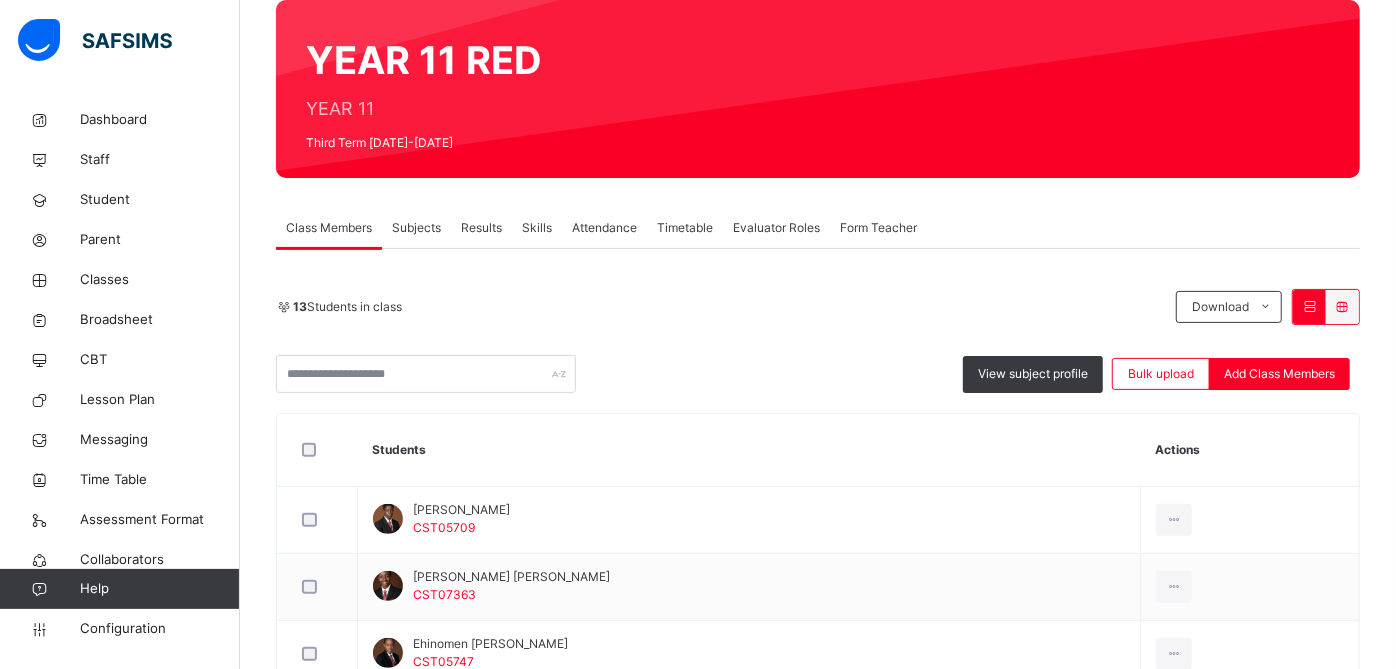 scroll, scrollTop: 171, scrollLeft: 0, axis: vertical 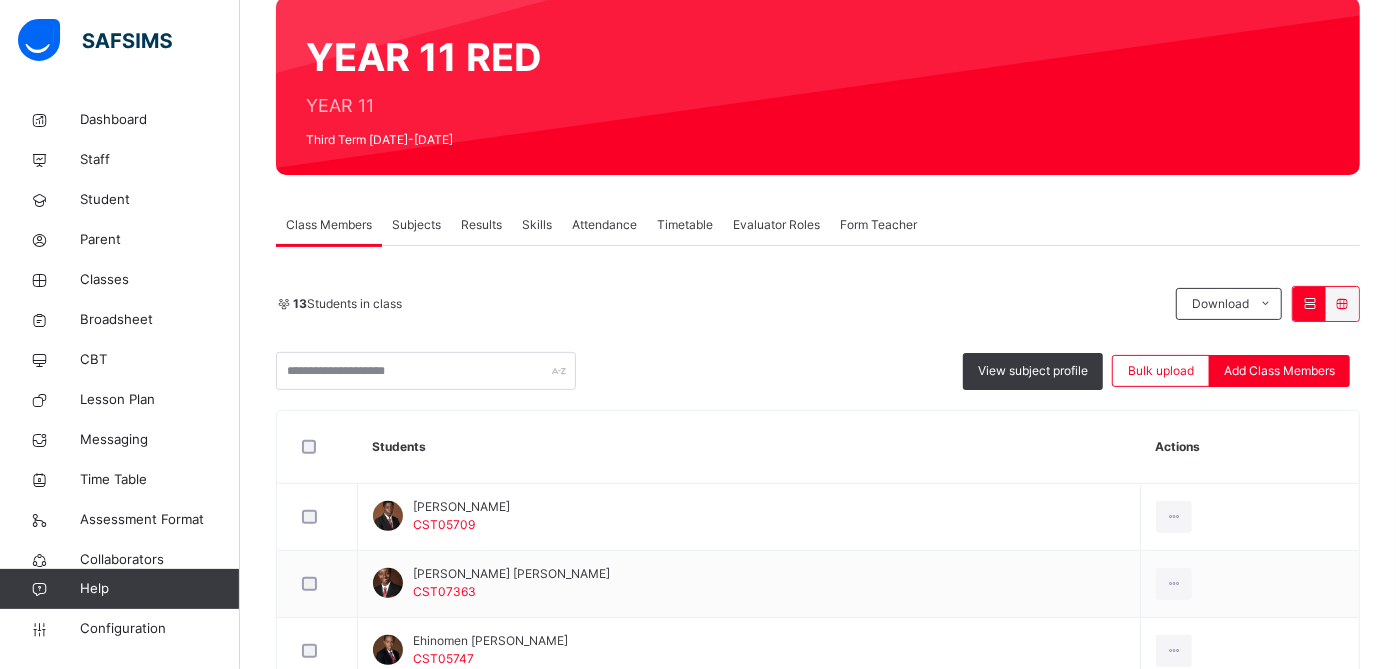 click on "Subjects" at bounding box center [416, 225] 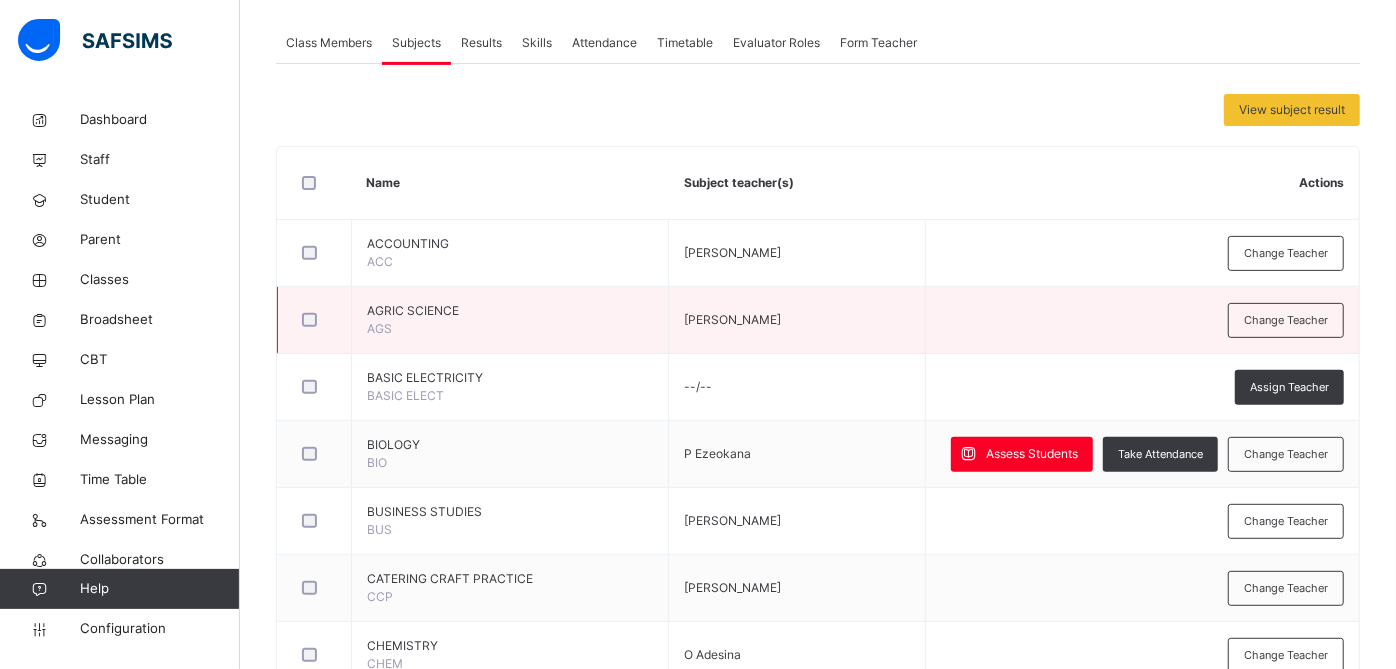 scroll, scrollTop: 357, scrollLeft: 0, axis: vertical 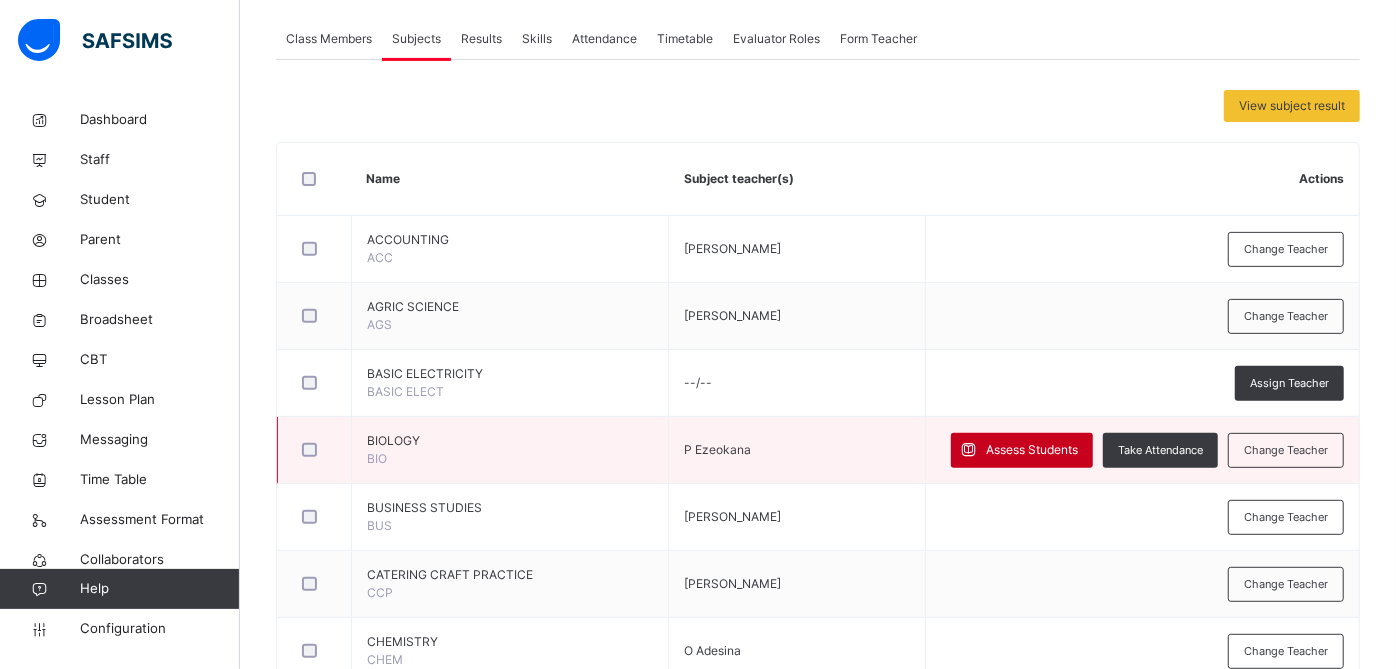 click on "Assess Students" at bounding box center (1032, 450) 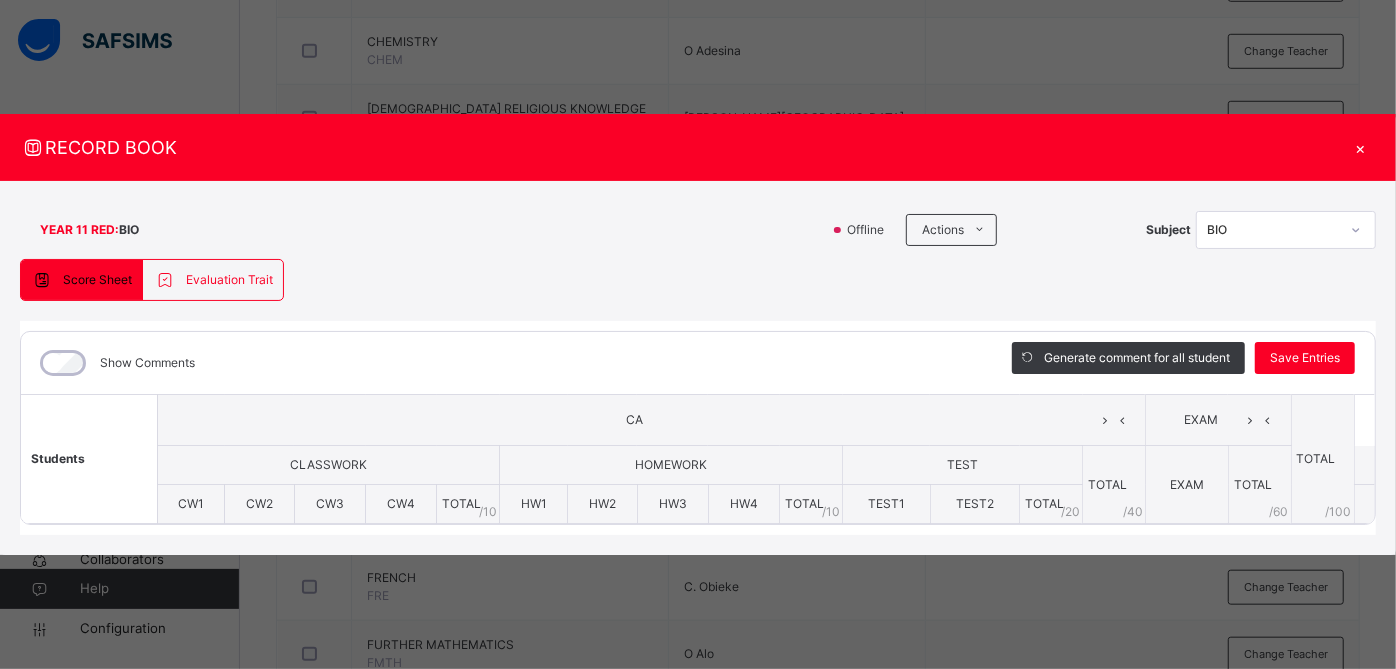 scroll, scrollTop: 948, scrollLeft: 0, axis: vertical 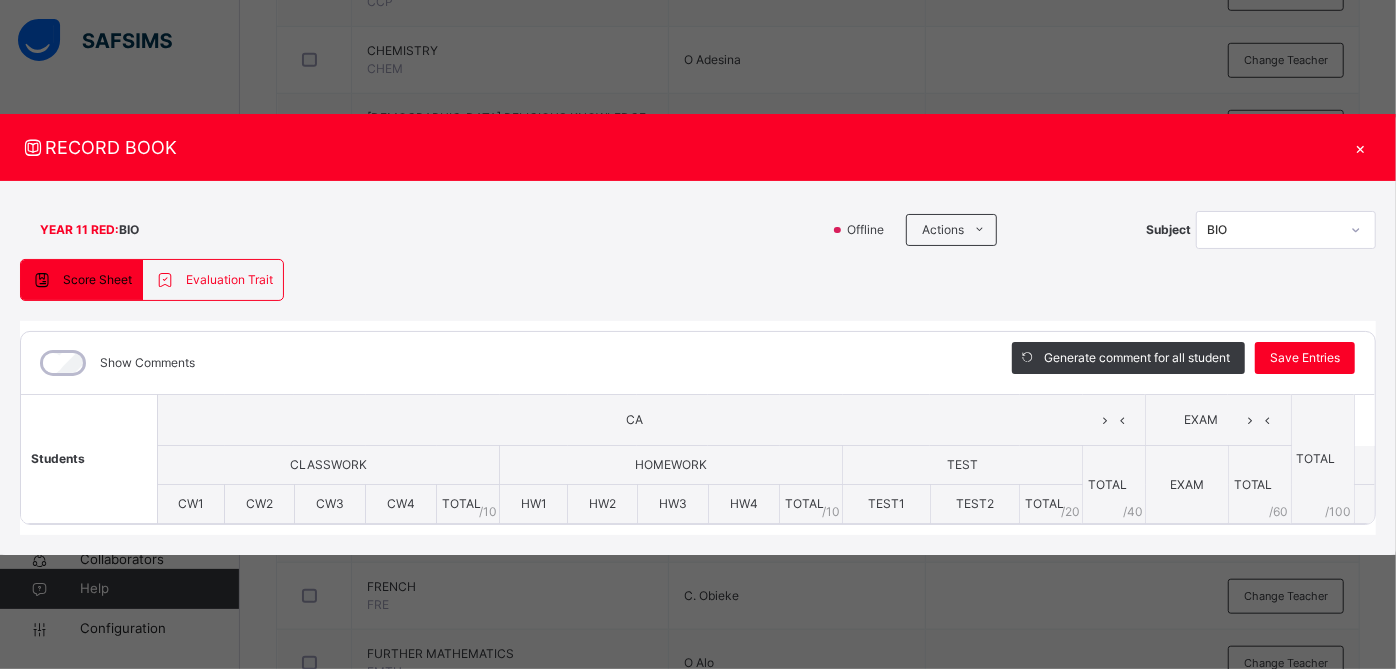 click on "×" at bounding box center (1361, 147) 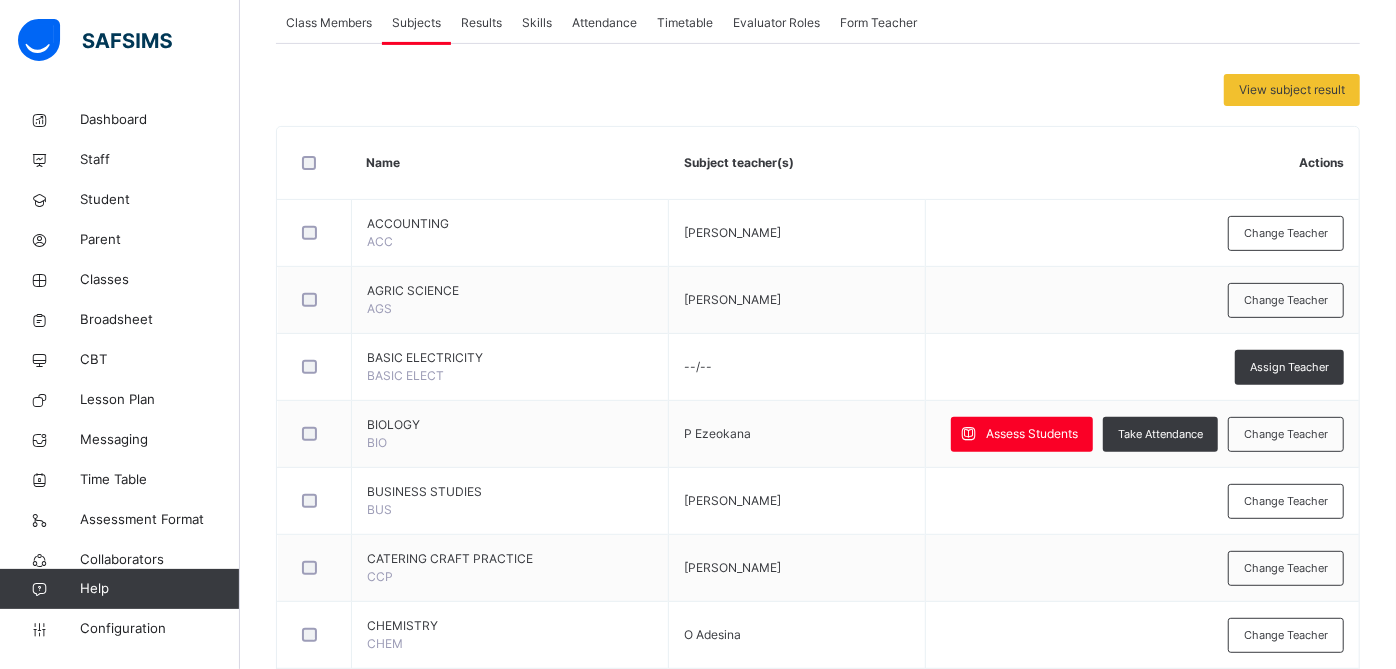 scroll, scrollTop: 366, scrollLeft: 0, axis: vertical 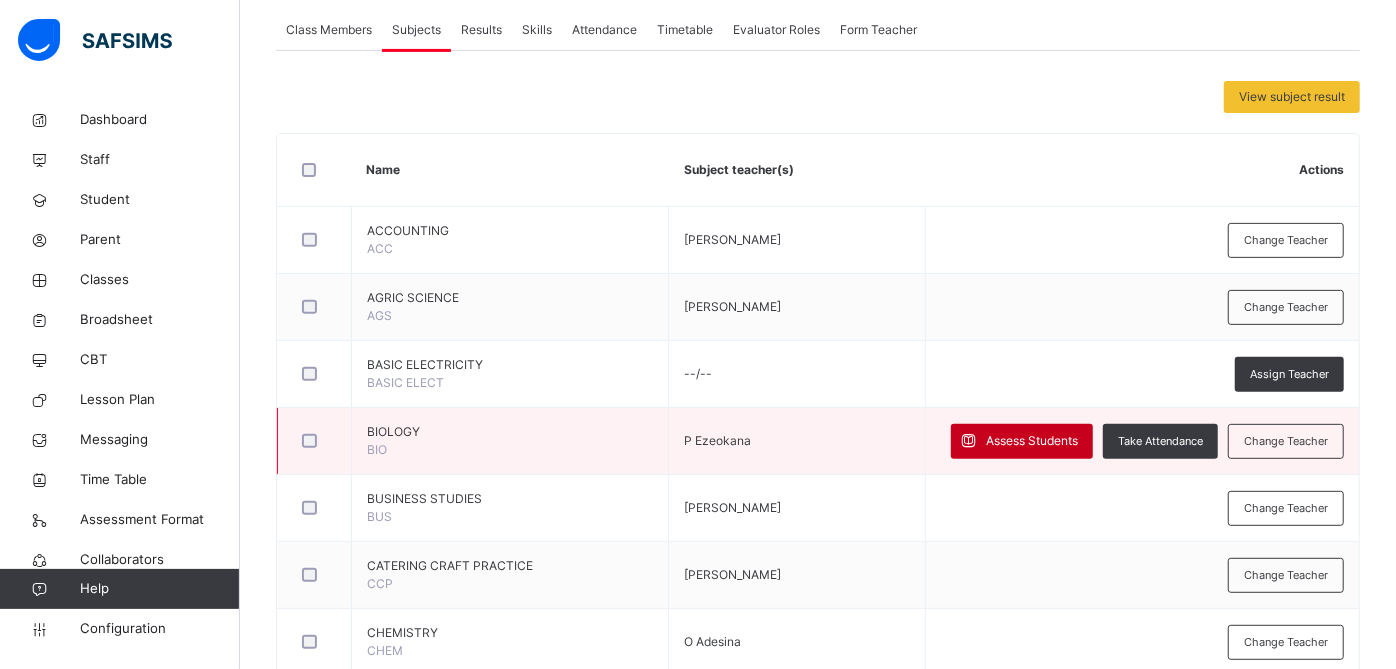 click on "Assess Students" at bounding box center [1032, 441] 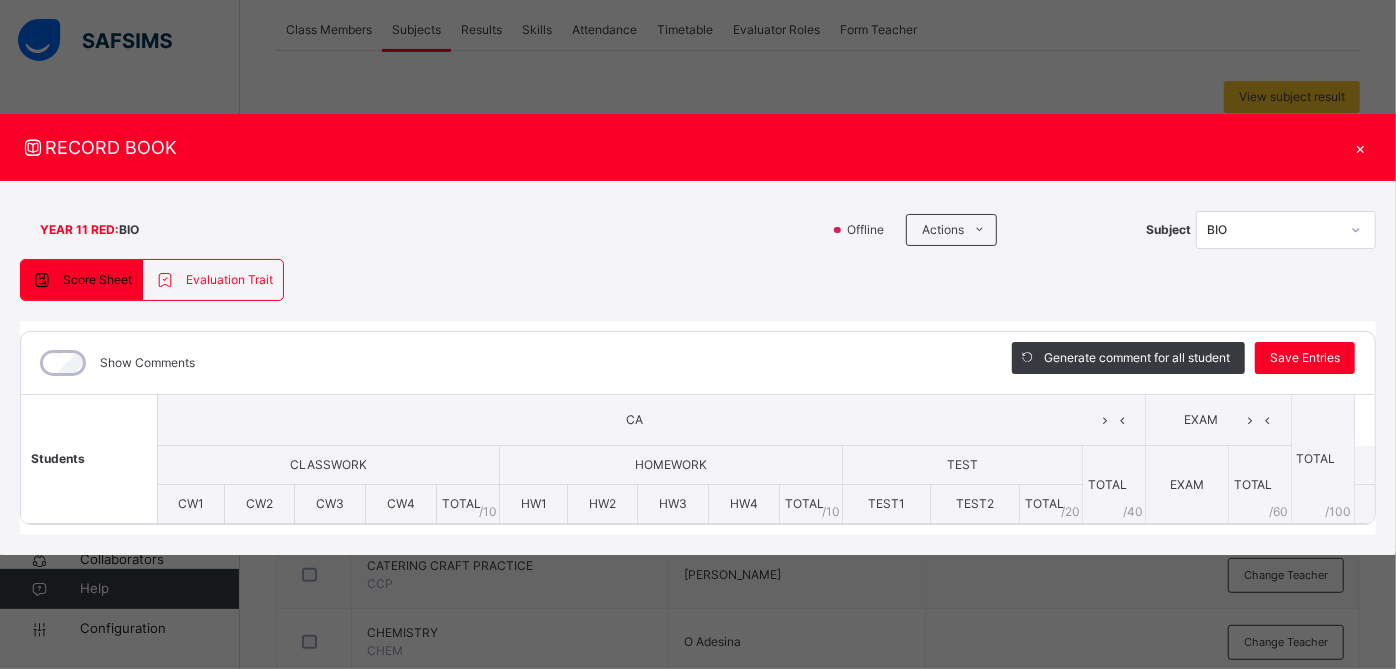 click on "×" at bounding box center [1361, 147] 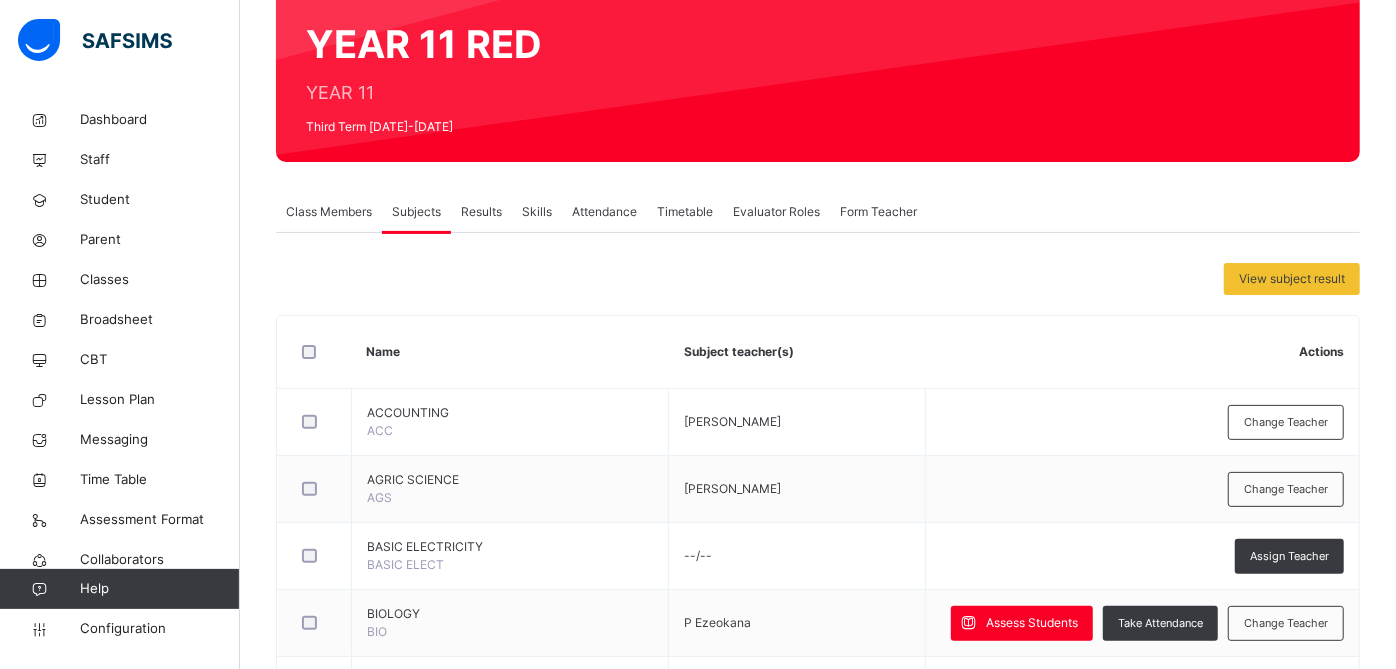 scroll, scrollTop: 192, scrollLeft: 0, axis: vertical 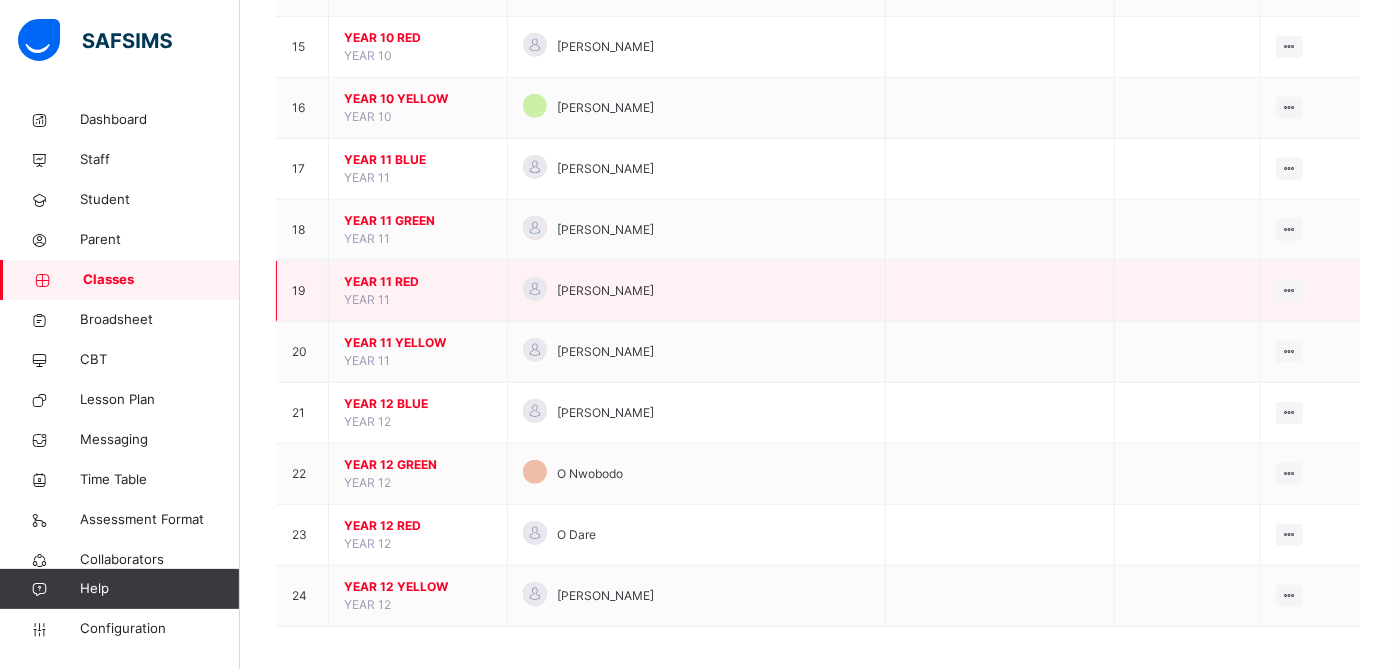 click on "YEAR 11   RED" at bounding box center [418, 282] 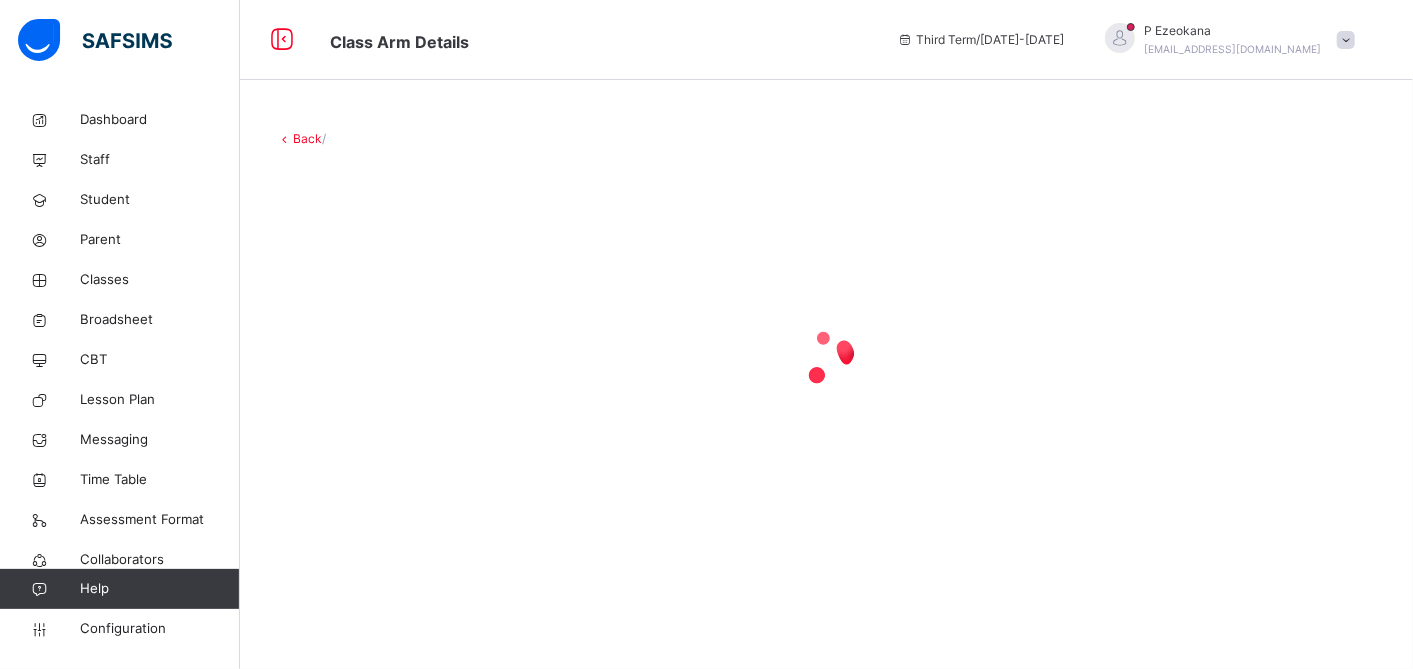 click at bounding box center [826, 358] 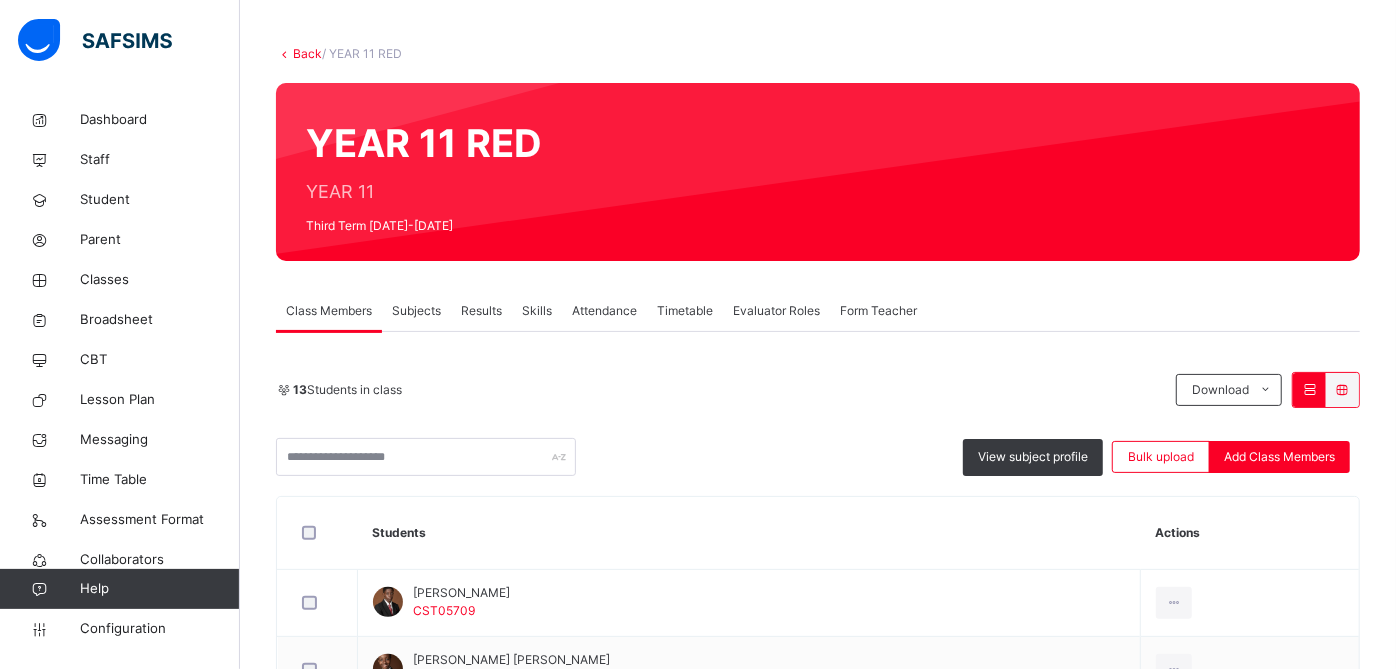 scroll, scrollTop: 83, scrollLeft: 0, axis: vertical 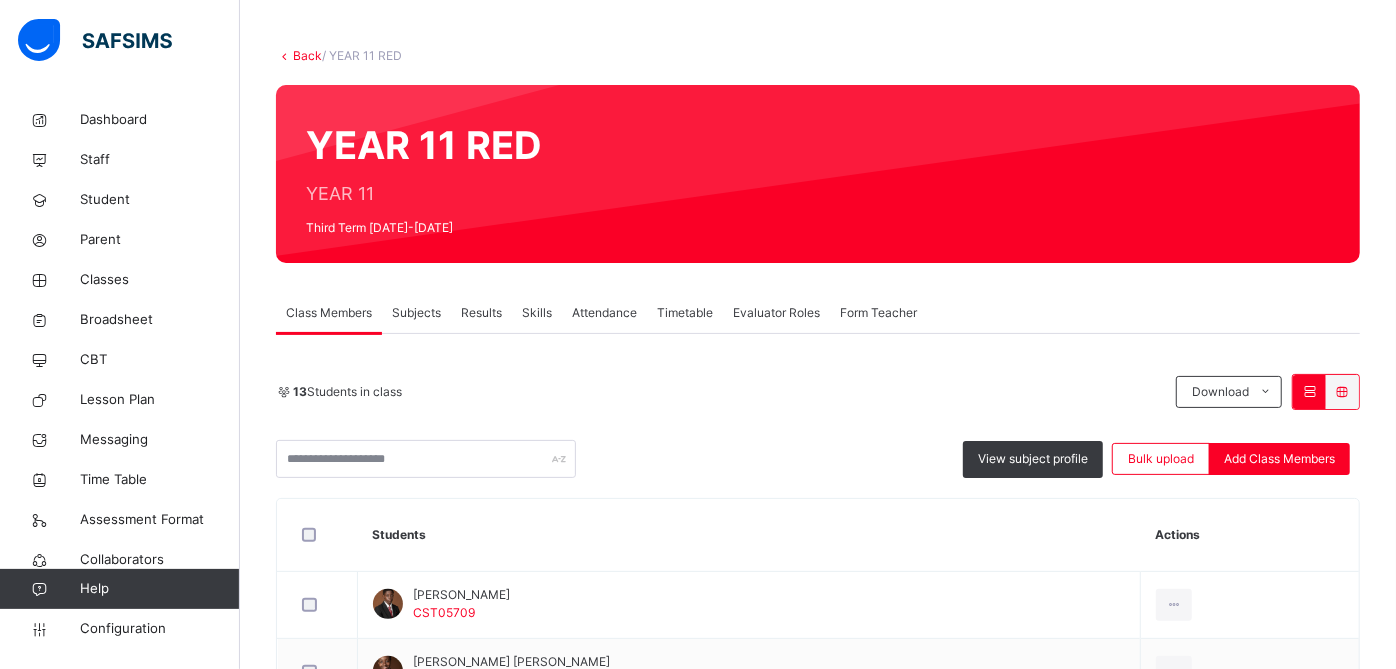 click on "Subjects" at bounding box center (416, 313) 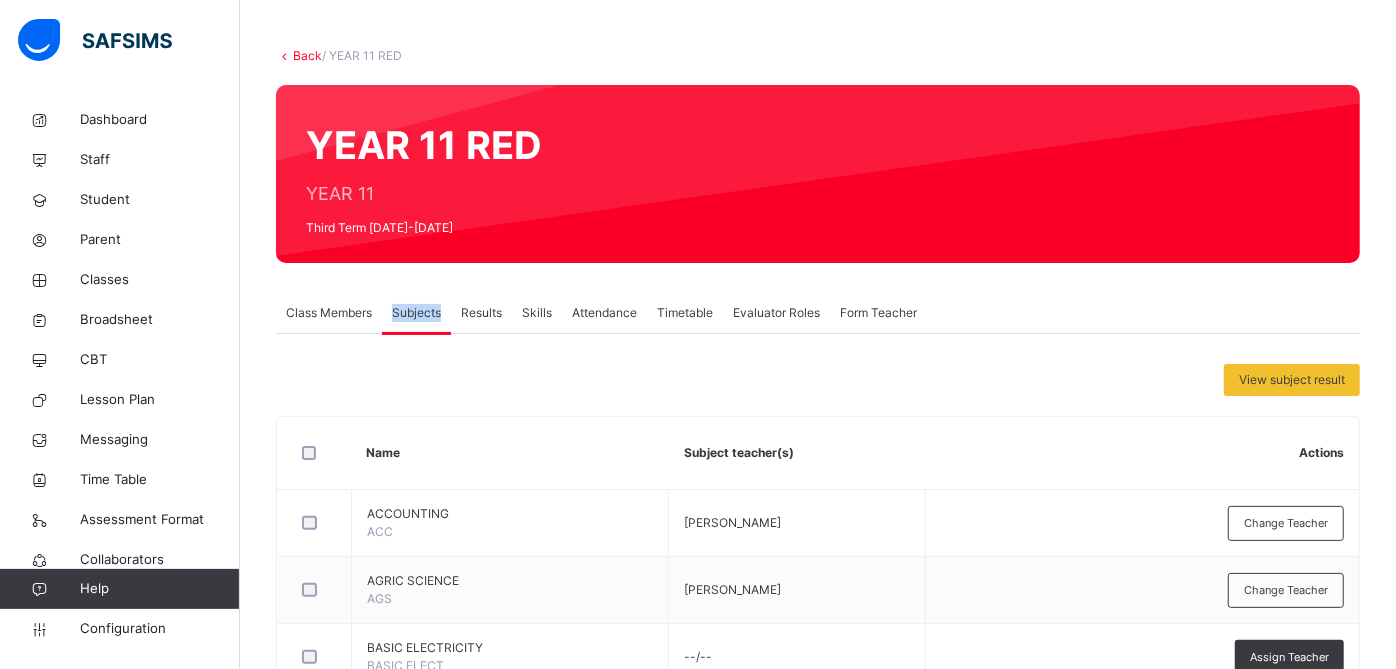 click on "Subjects" at bounding box center (416, 313) 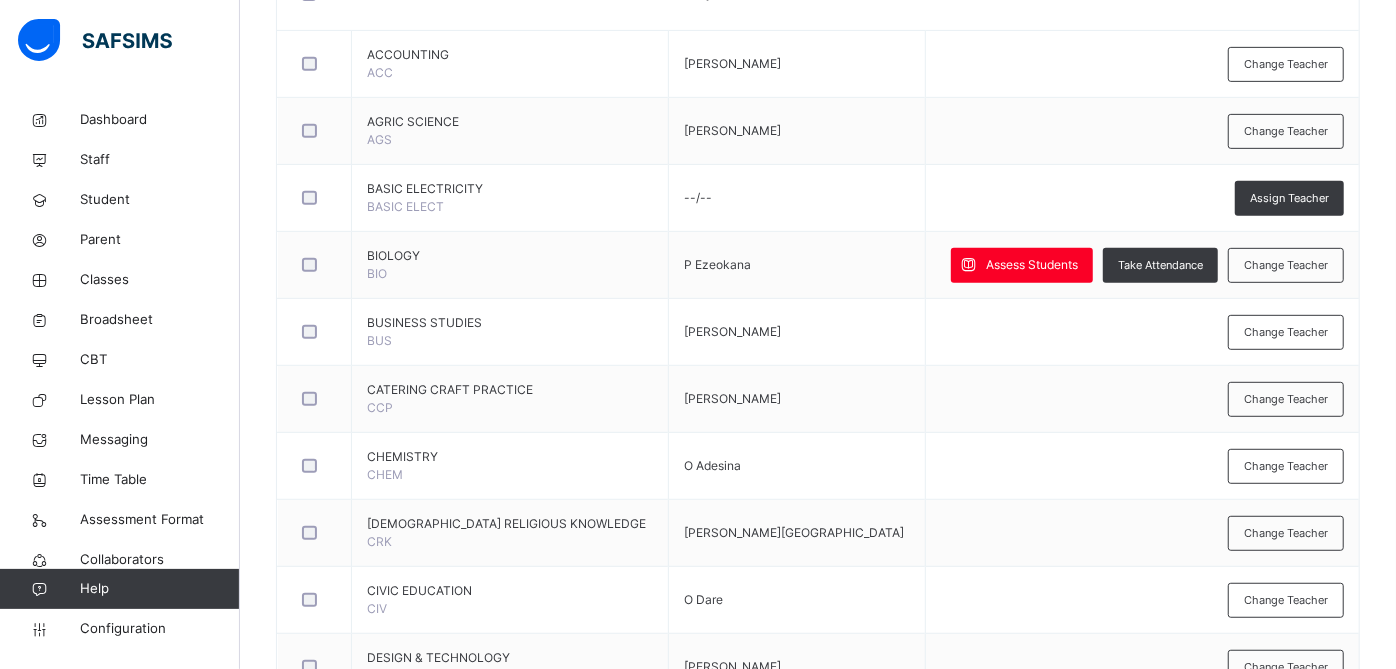 scroll, scrollTop: 548, scrollLeft: 0, axis: vertical 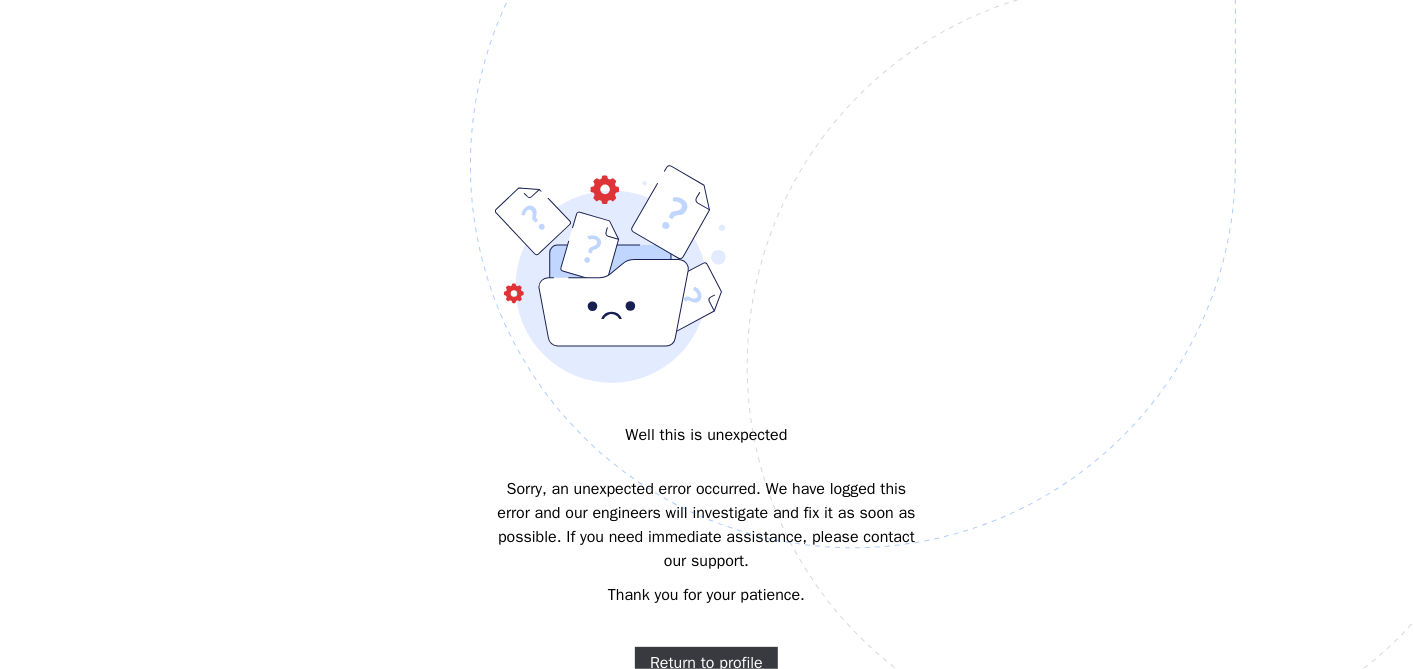 click on "Well this is unexpected Sorry, an unexpected error occurred. We have logged this error and our engineers will investigate and fix it as soon as possible. If you need immediate assistance, please contact our support. Thank you for your patience. Return to profile" at bounding box center [706, 334] 